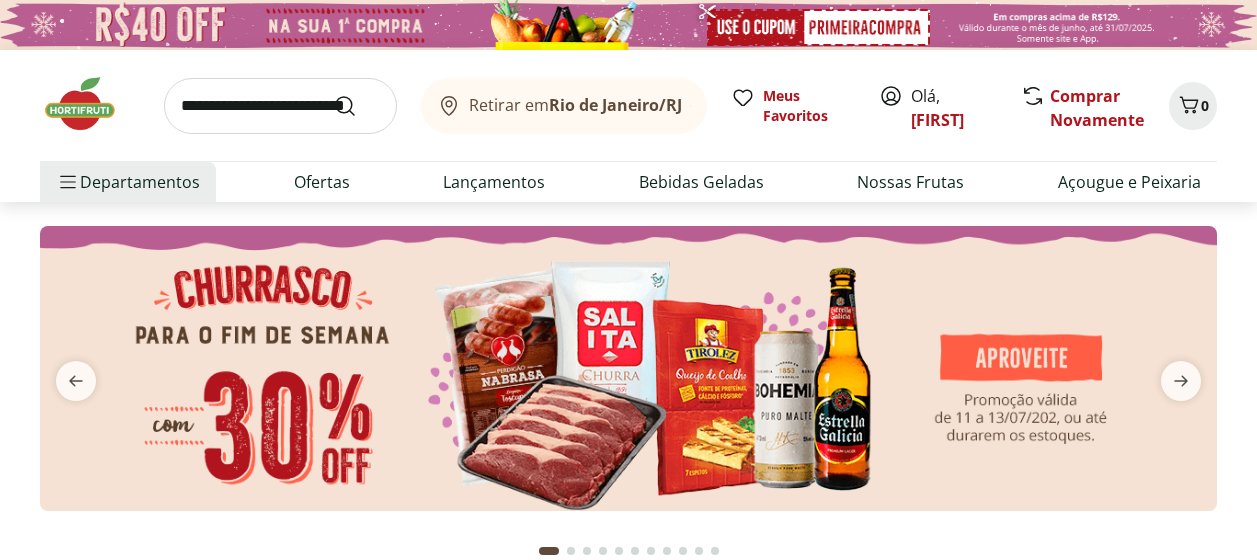 scroll, scrollTop: 0, scrollLeft: 0, axis: both 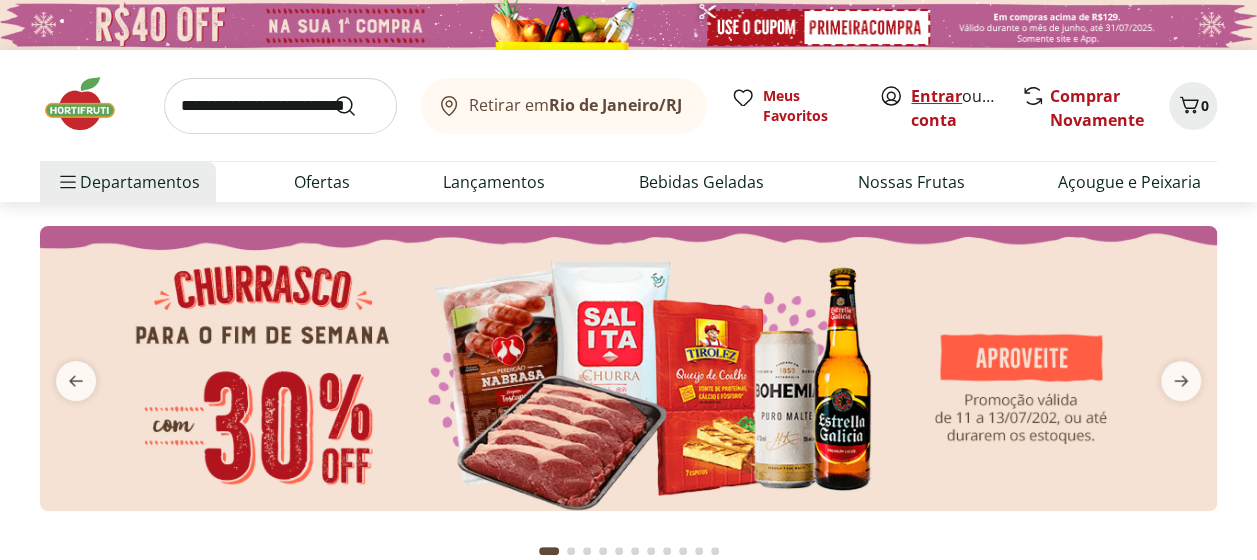 click on "Entrar" at bounding box center (936, 96) 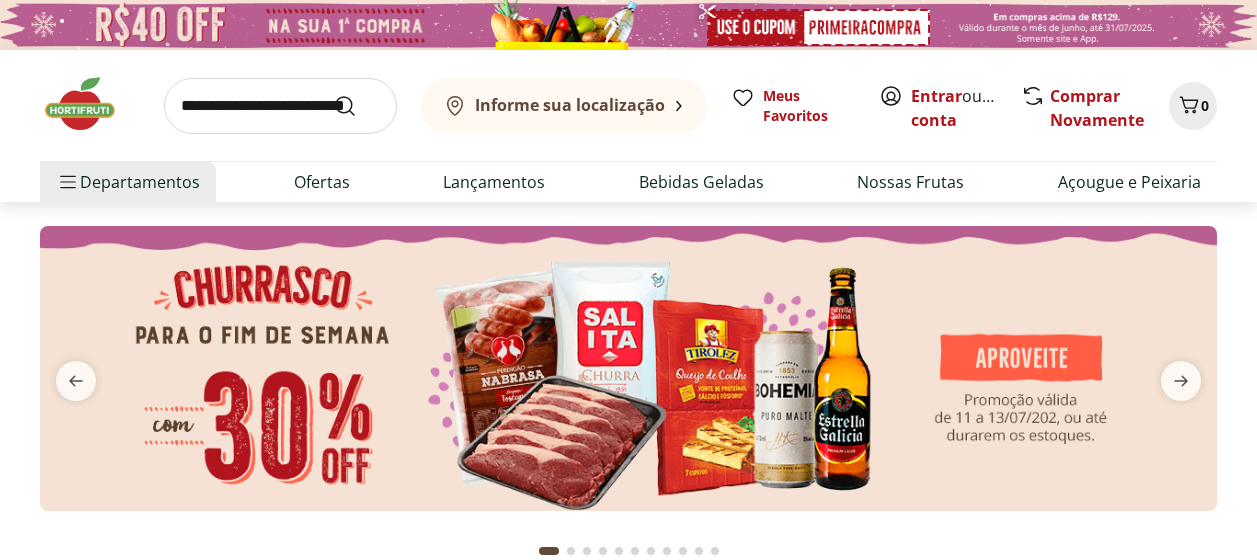 scroll, scrollTop: 0, scrollLeft: 0, axis: both 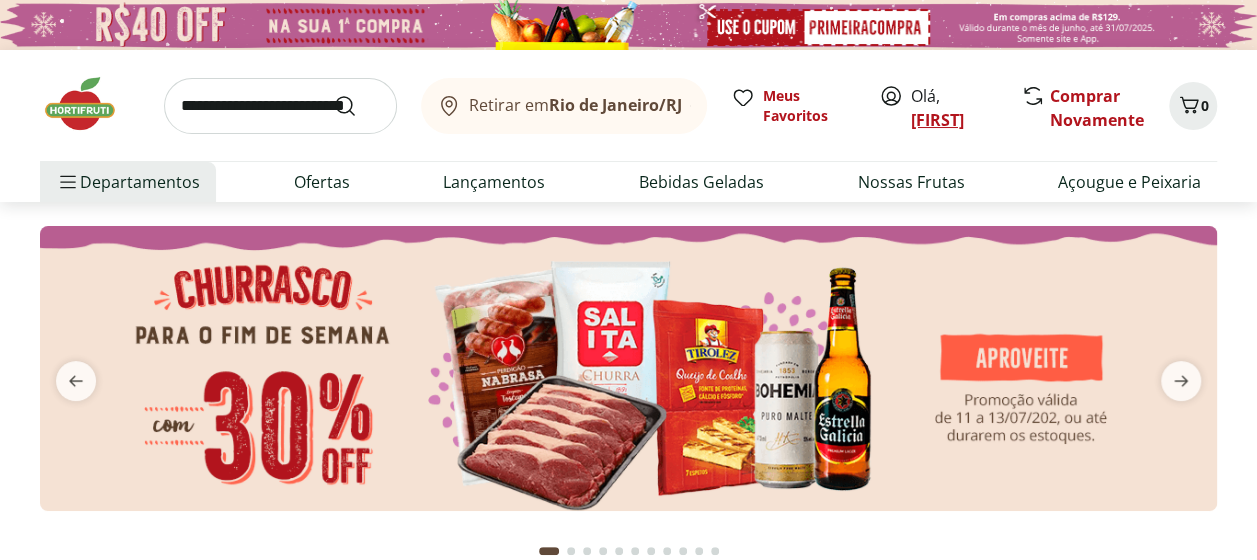 click on "[FIRST]" at bounding box center [937, 120] 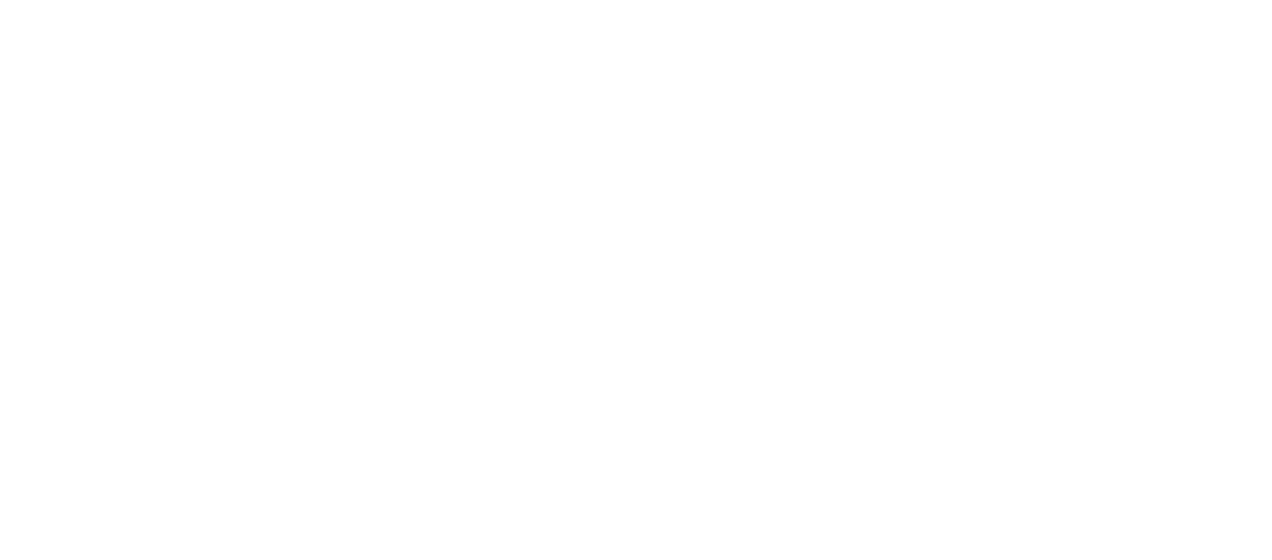 scroll, scrollTop: 0, scrollLeft: 0, axis: both 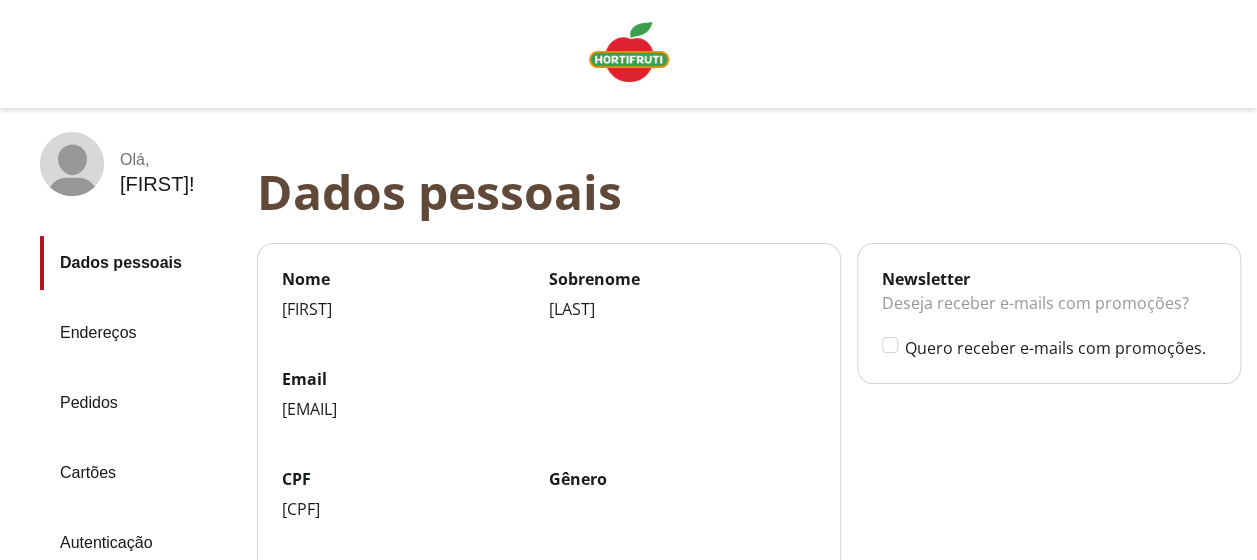 click on "Pedidos" at bounding box center [140, 403] 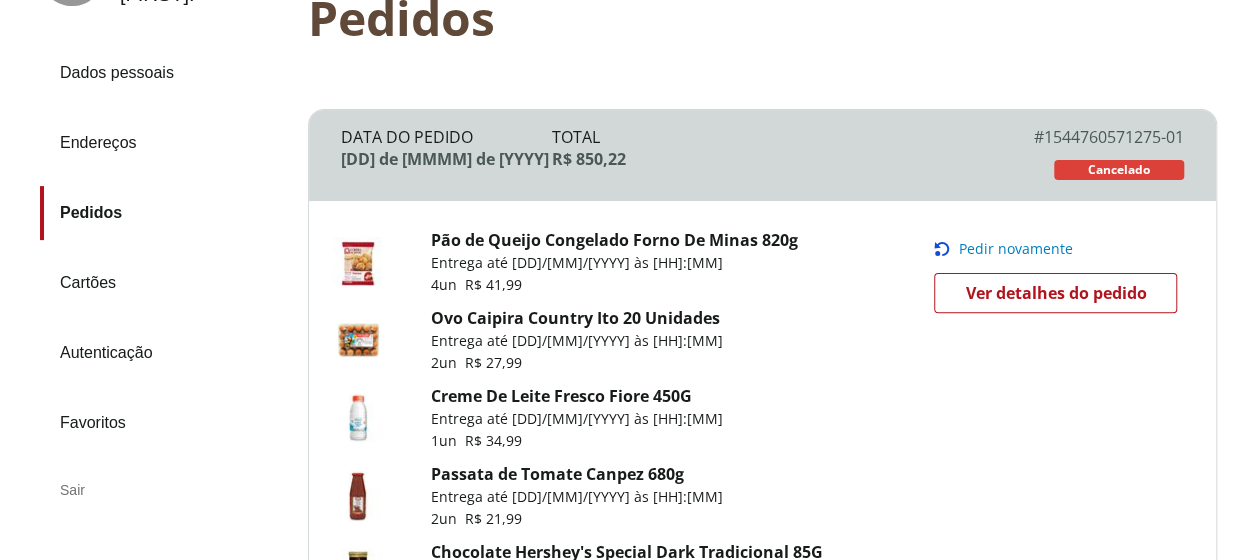 scroll, scrollTop: 199, scrollLeft: 0, axis: vertical 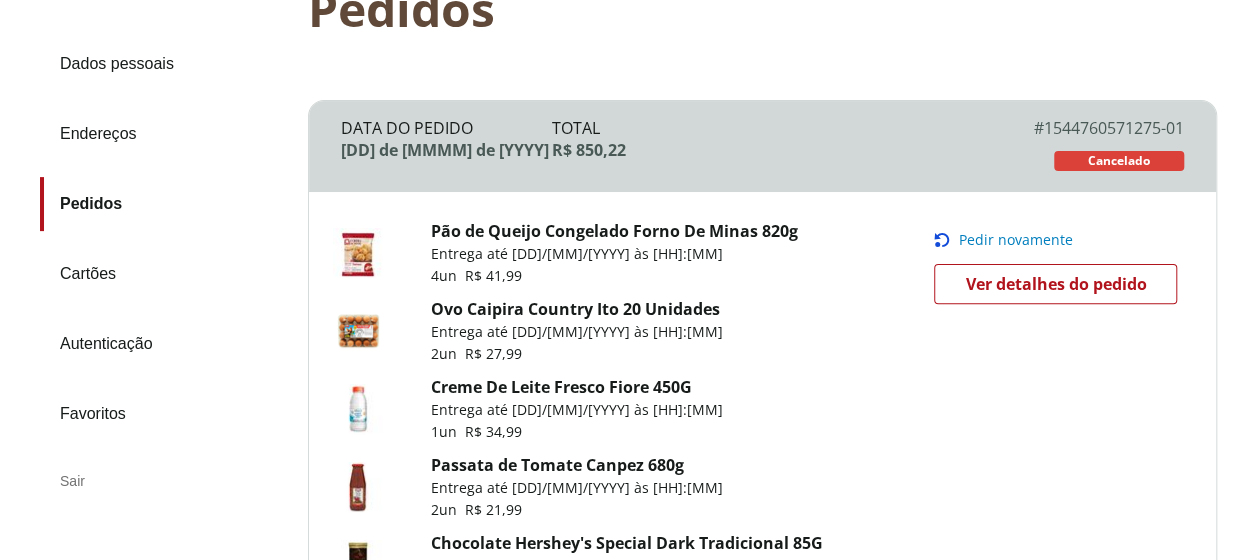 click on "Pedir novamente" at bounding box center [1015, 240] 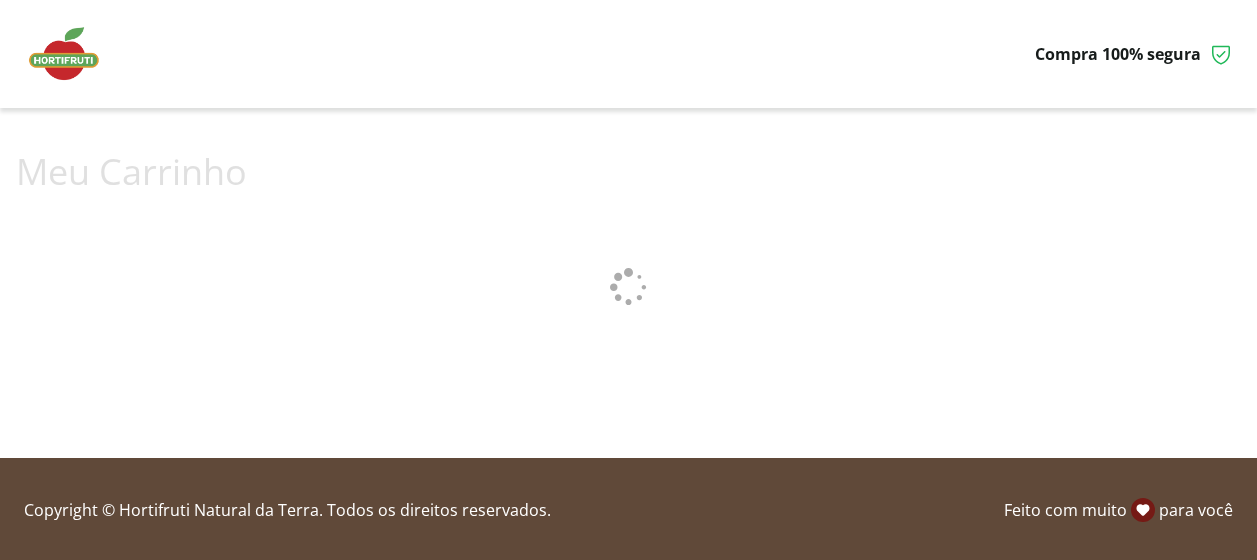 scroll, scrollTop: 0, scrollLeft: 0, axis: both 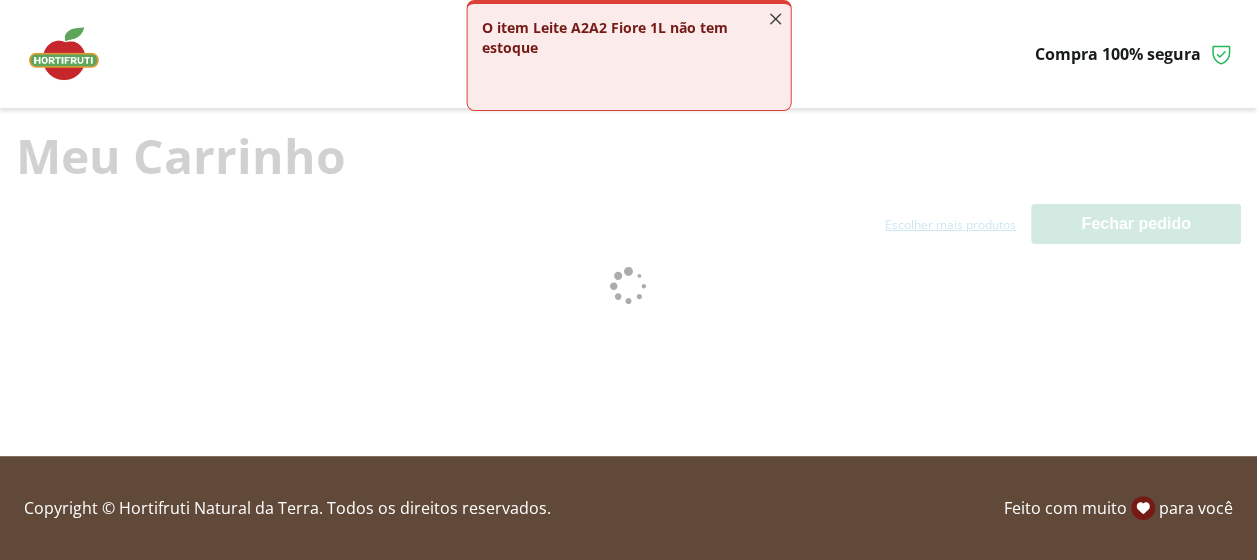 click 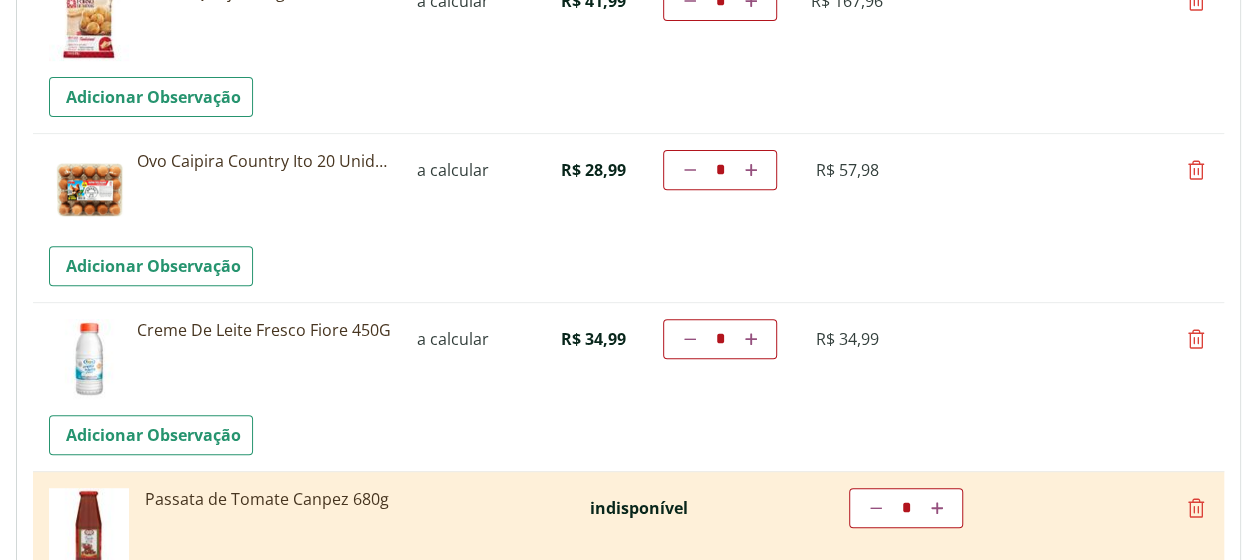 scroll, scrollTop: 291, scrollLeft: 0, axis: vertical 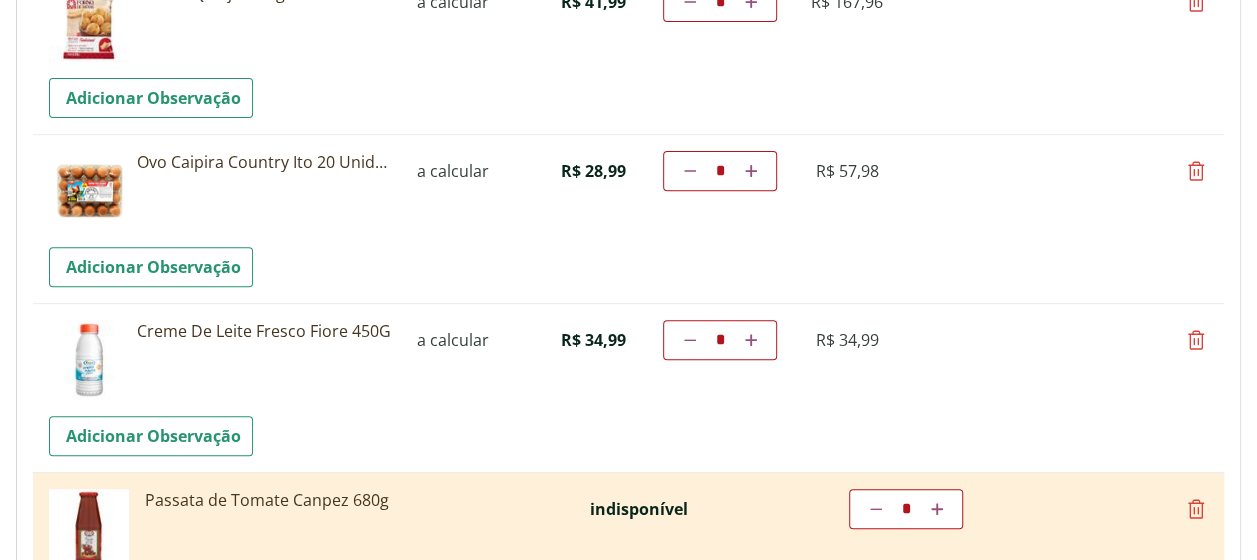 click at bounding box center [690, 171] 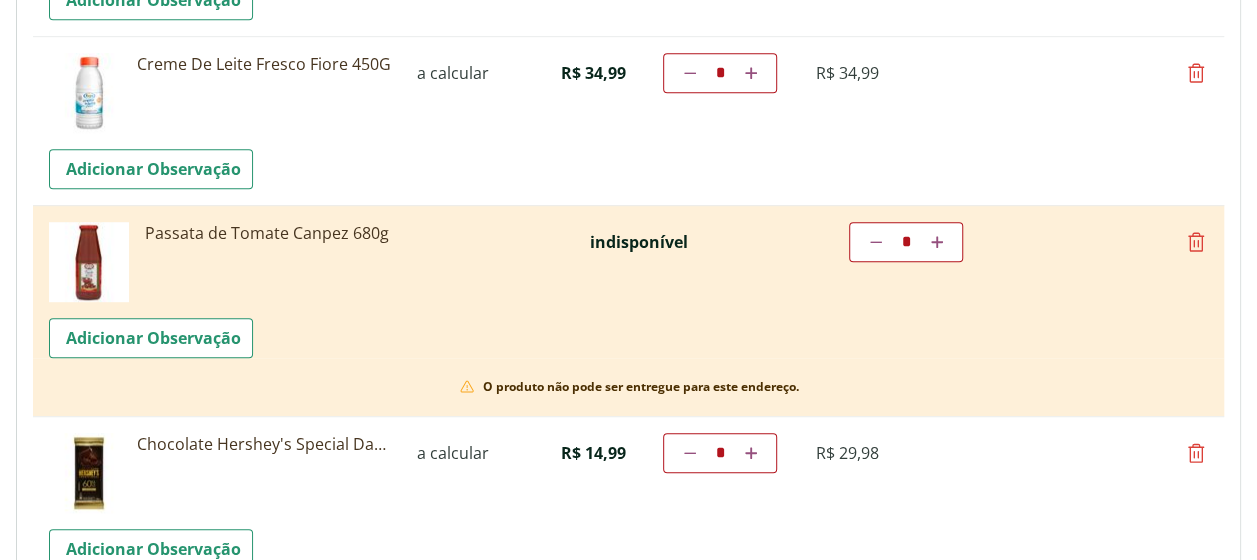 scroll, scrollTop: 563, scrollLeft: 0, axis: vertical 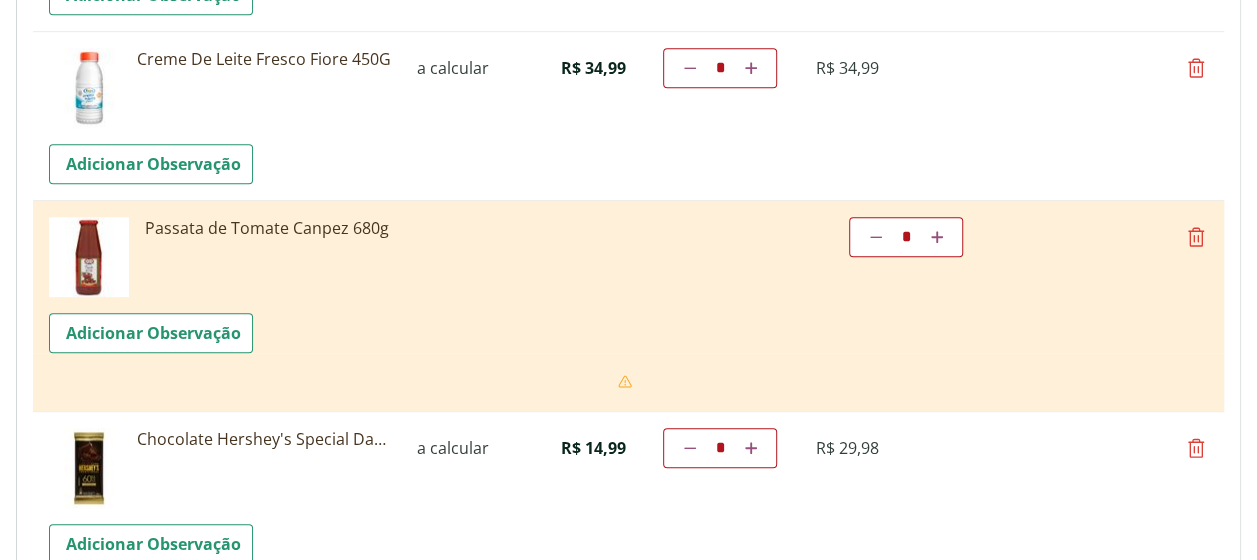 click at bounding box center [1196, 237] 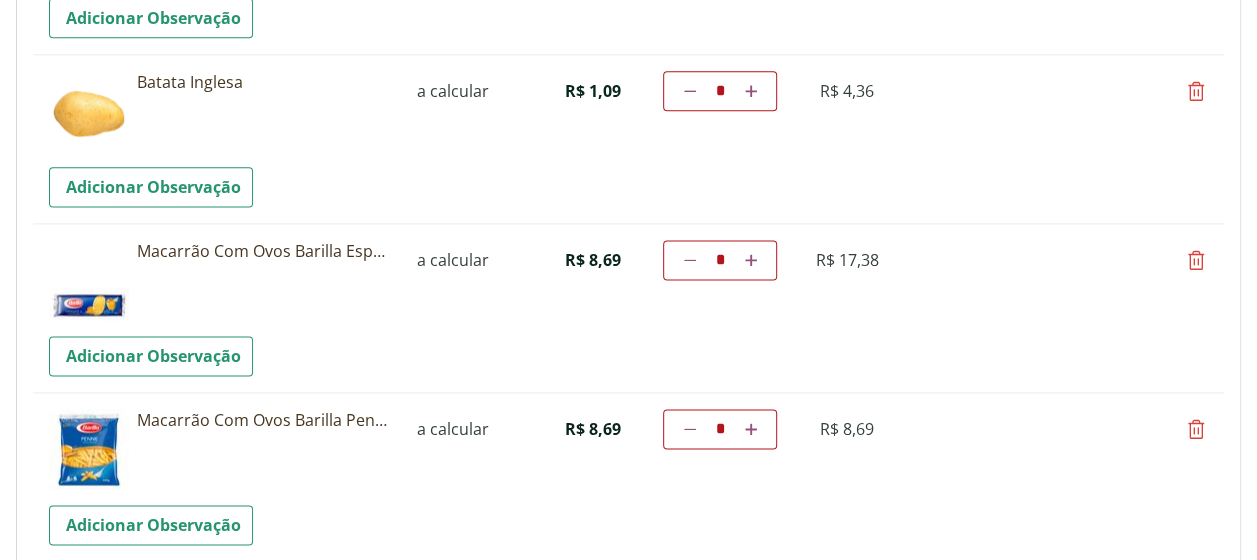 scroll, scrollTop: 1217, scrollLeft: 0, axis: vertical 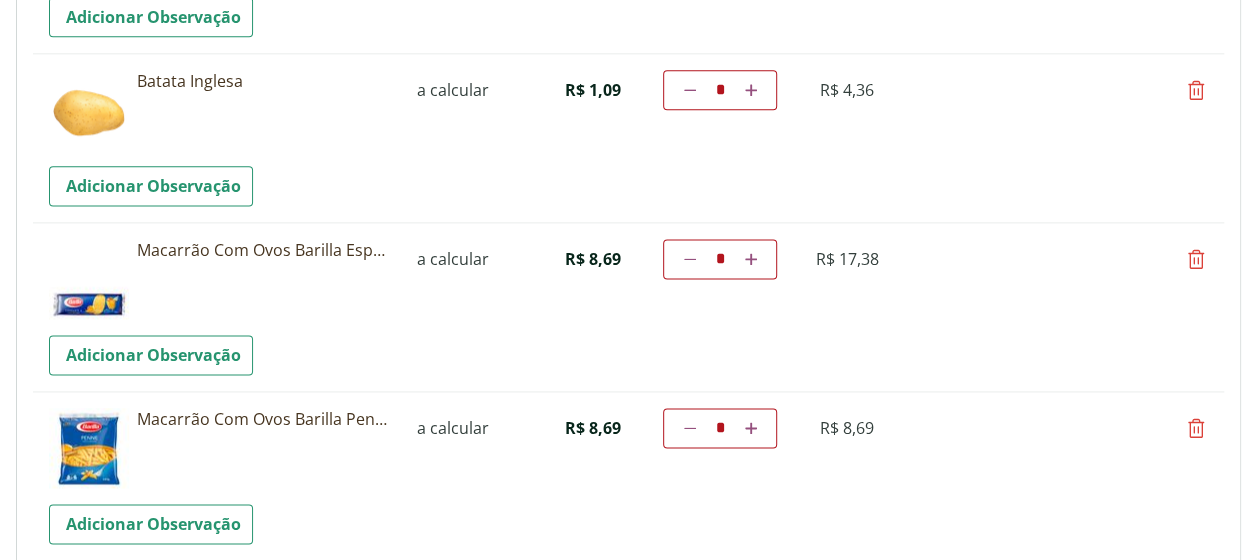 click at bounding box center [751, 259] 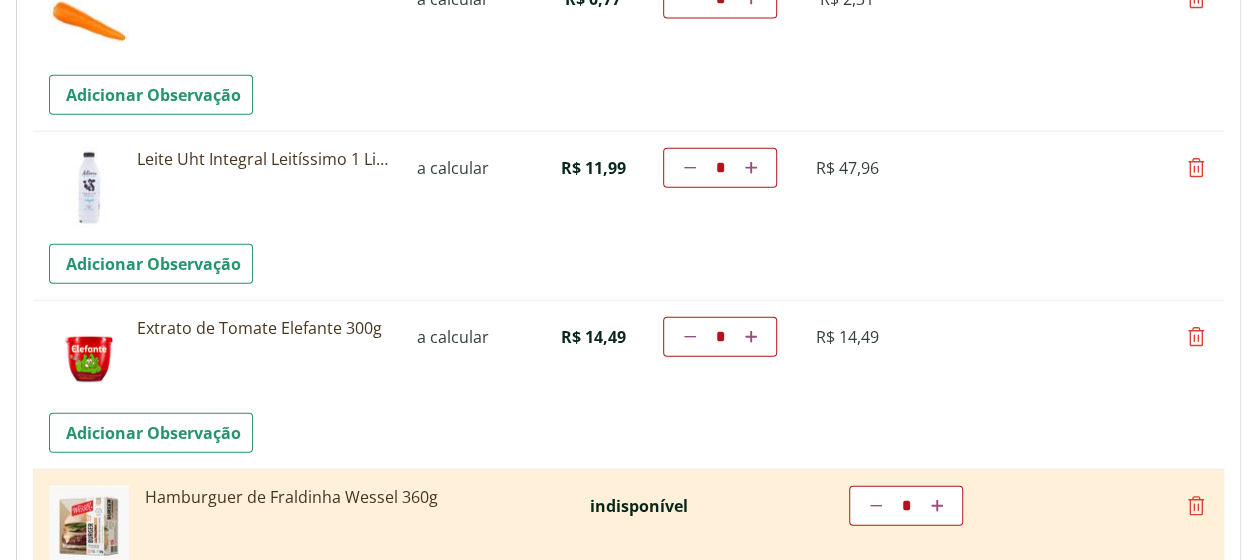 scroll, scrollTop: 2323, scrollLeft: 0, axis: vertical 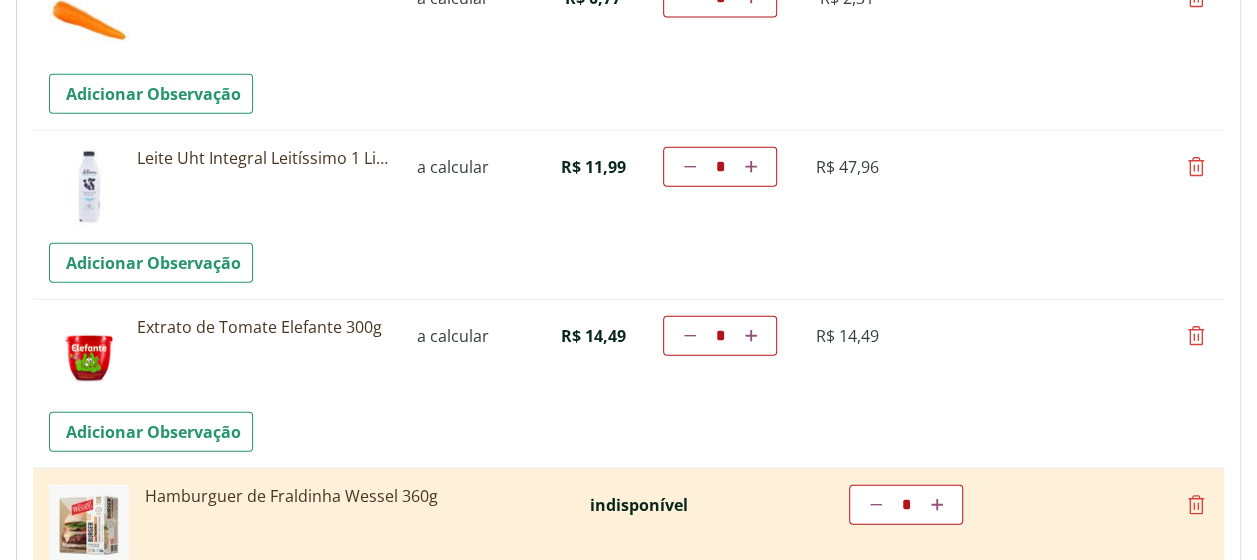 click at bounding box center [751, 167] 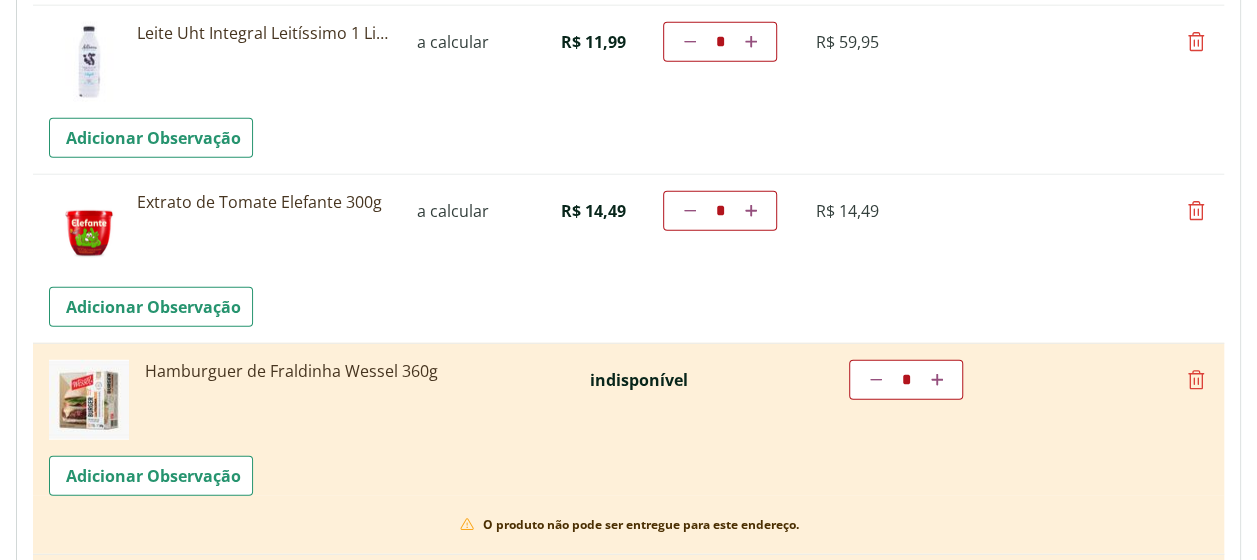 scroll, scrollTop: 2449, scrollLeft: 0, axis: vertical 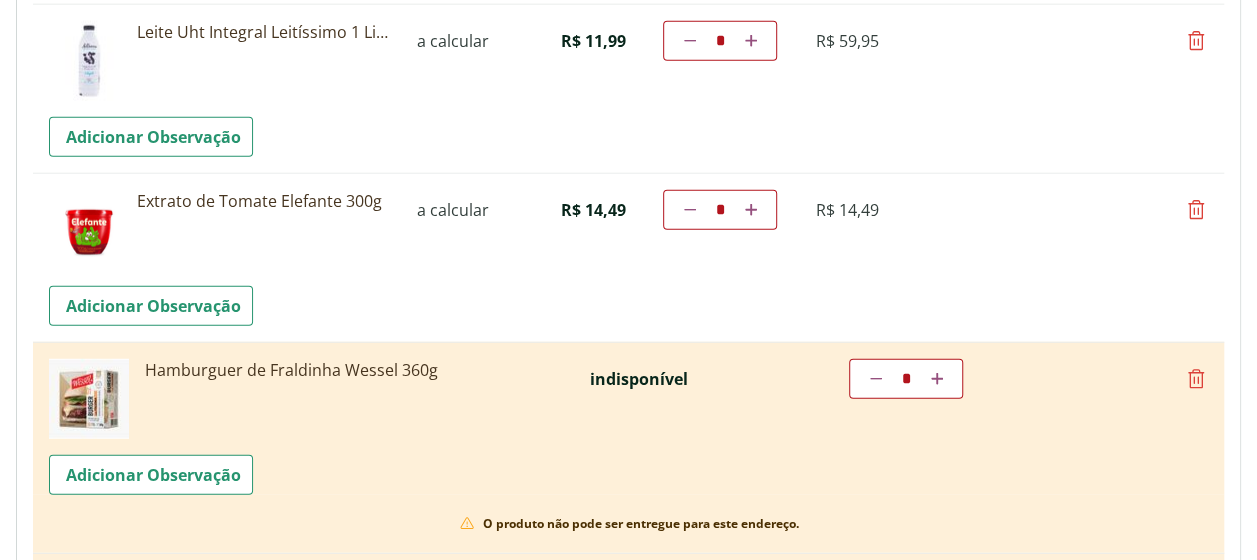 click at bounding box center (1196, 379) 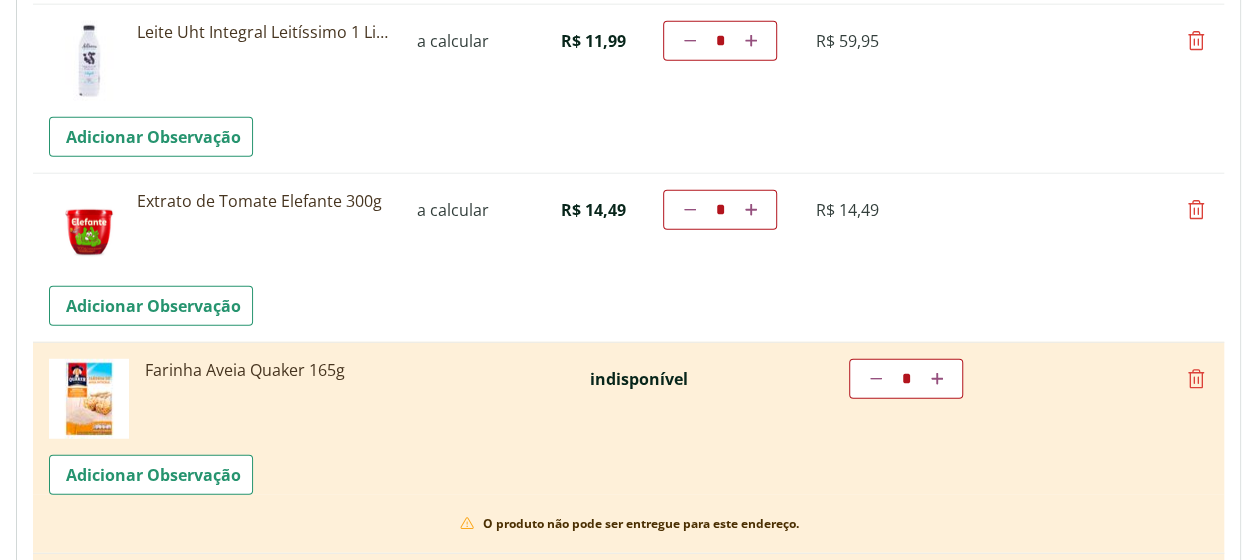 click at bounding box center [1196, 379] 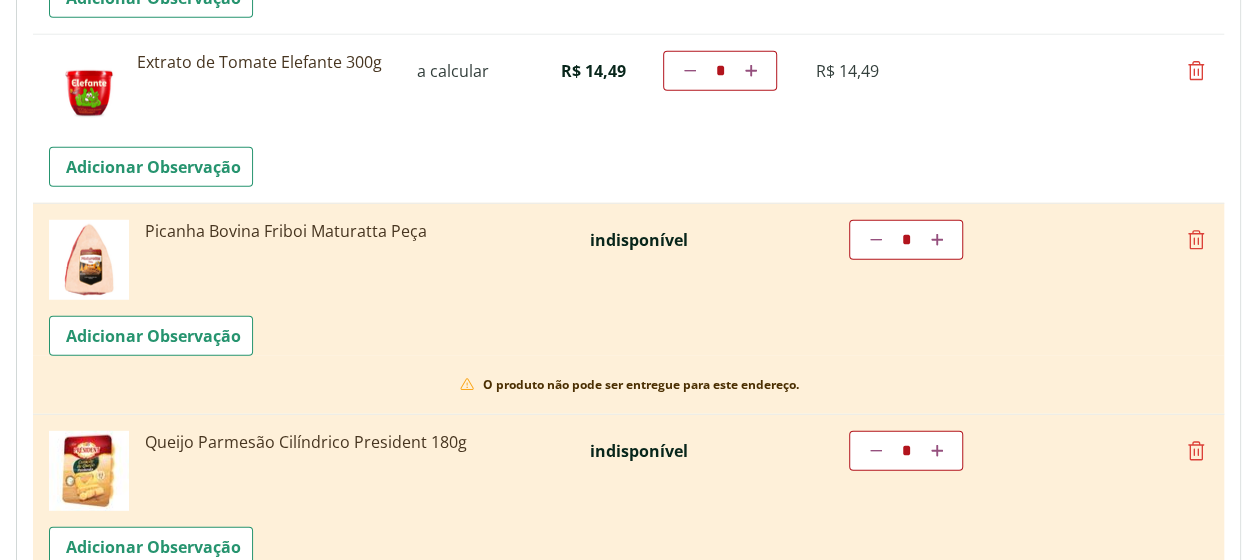 scroll, scrollTop: 2590, scrollLeft: 0, axis: vertical 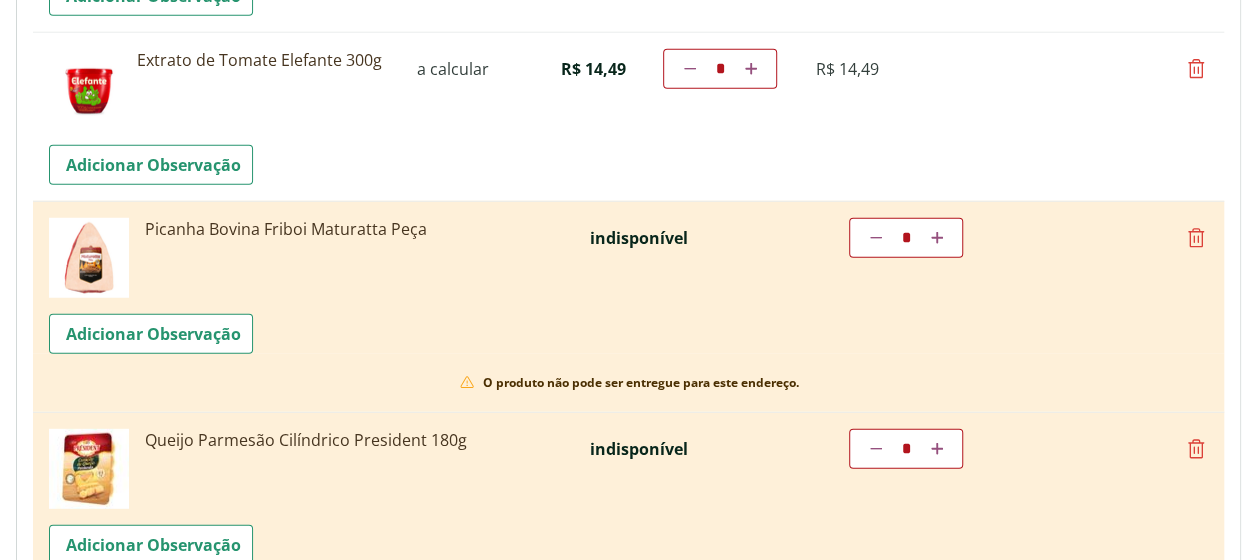 click at bounding box center (1196, 238) 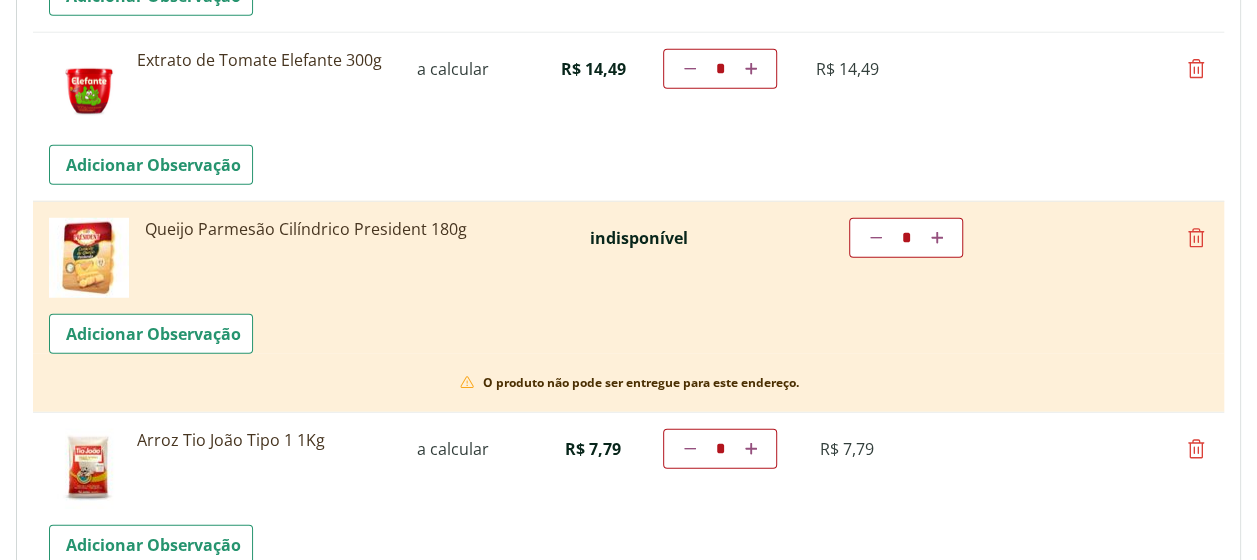 click at bounding box center [1196, 238] 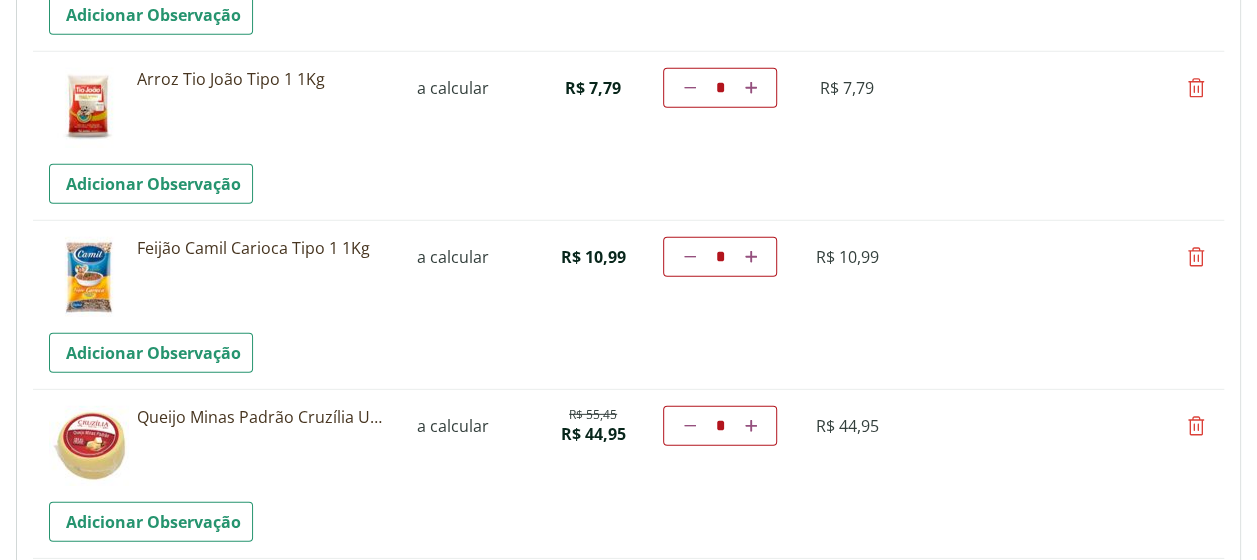 scroll, scrollTop: 2741, scrollLeft: 0, axis: vertical 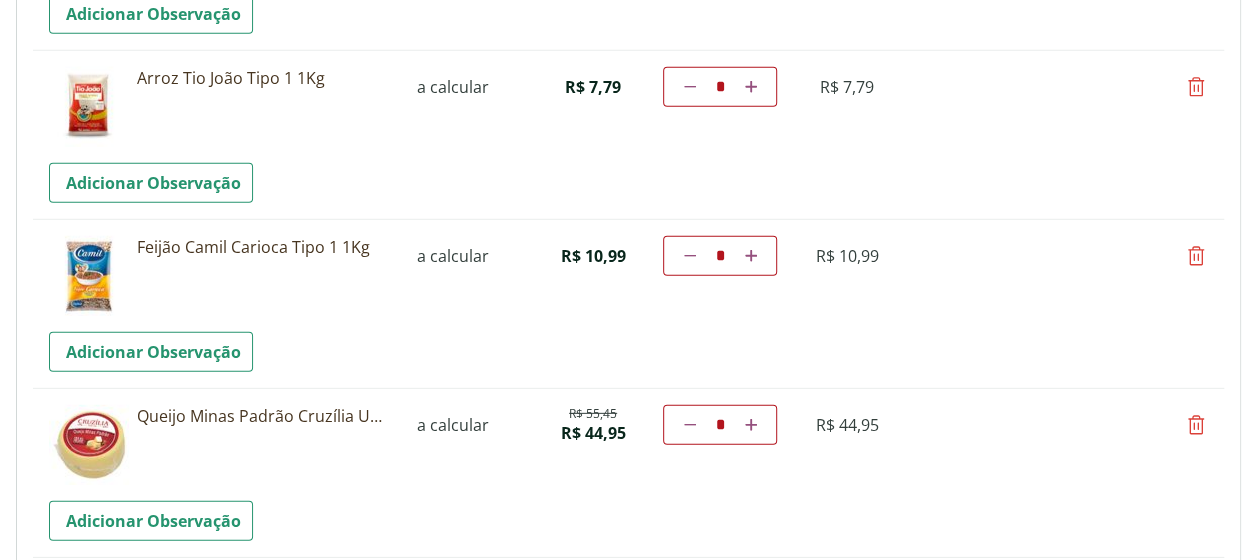click at bounding box center (1196, 256) 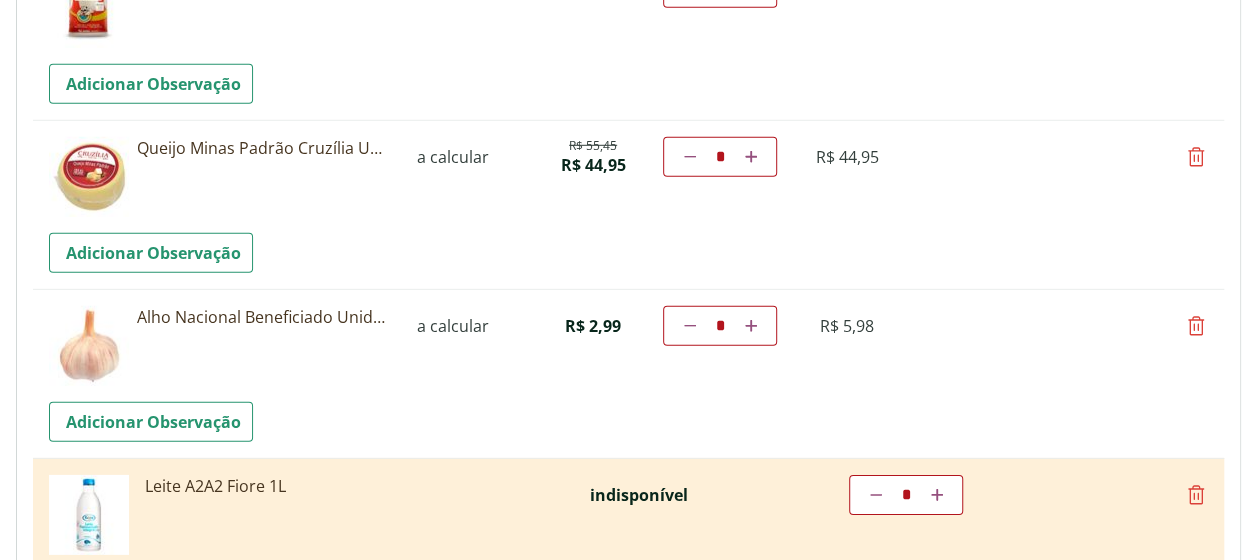 scroll, scrollTop: 2846, scrollLeft: 0, axis: vertical 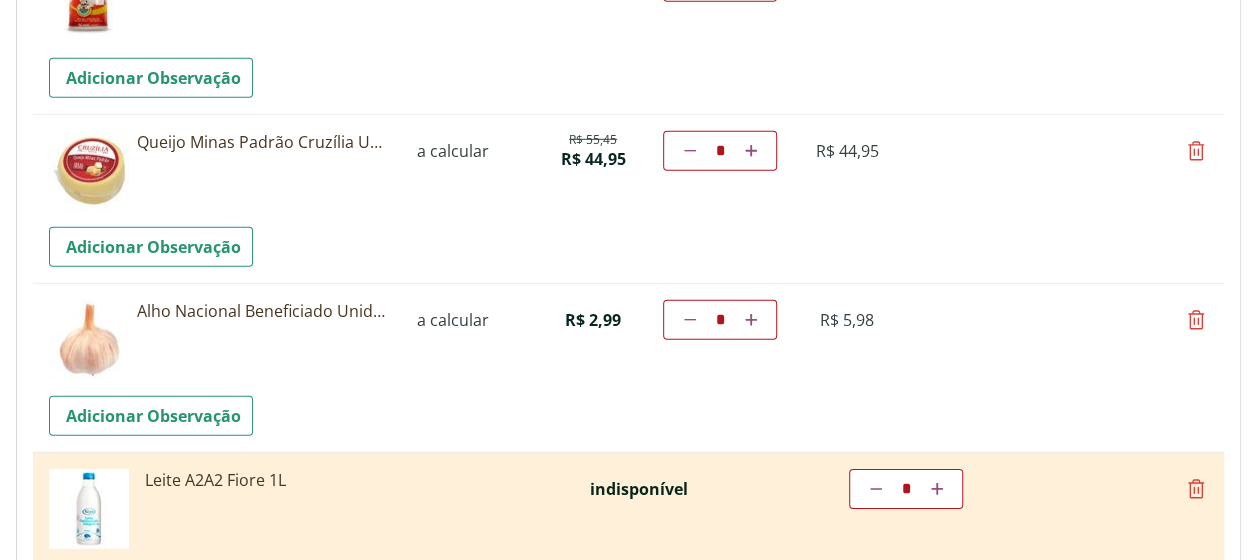 click at bounding box center [1196, 151] 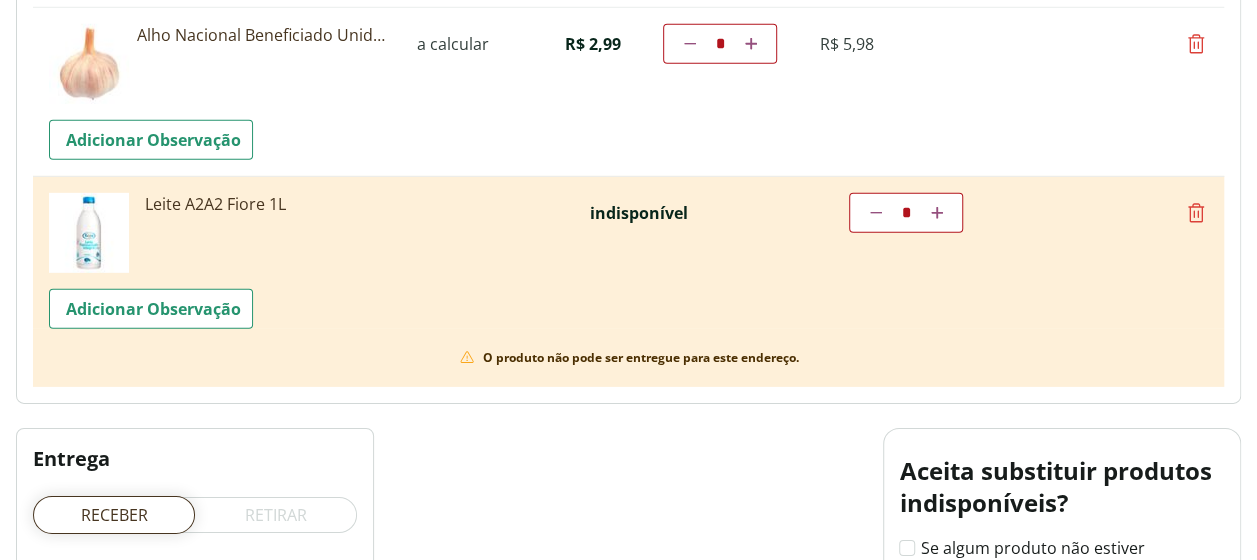 scroll, scrollTop: 2964, scrollLeft: 0, axis: vertical 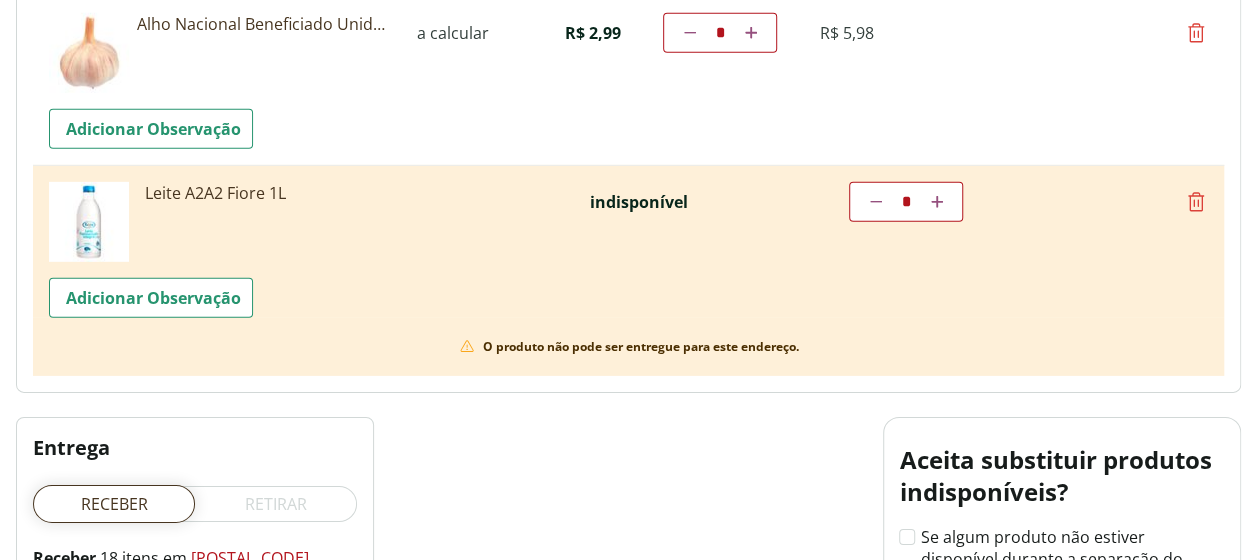 click at bounding box center (1196, 202) 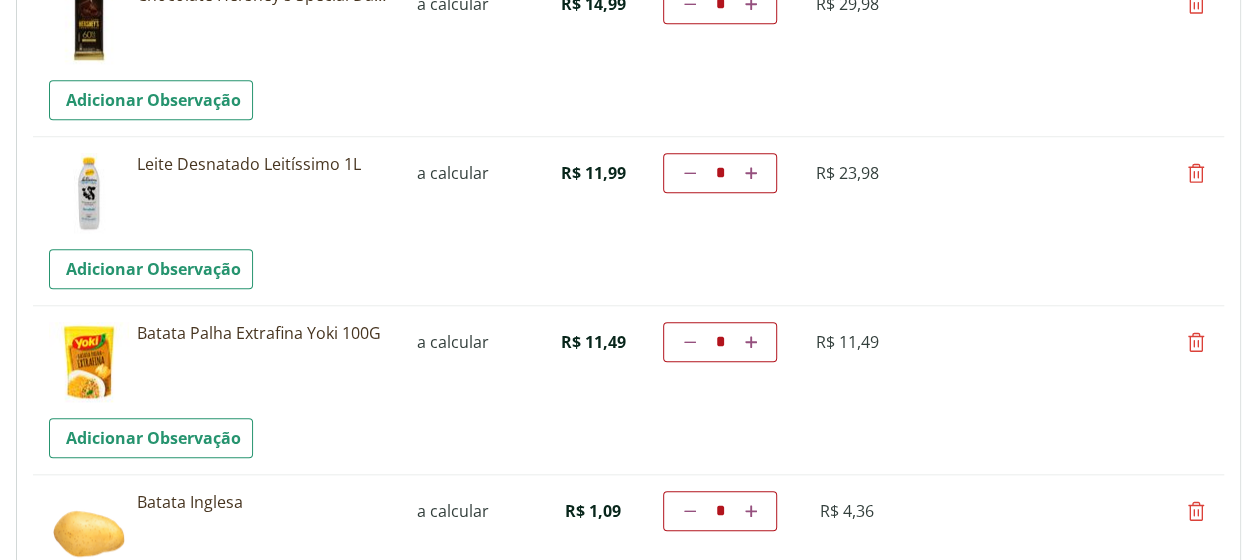 scroll, scrollTop: 0, scrollLeft: 0, axis: both 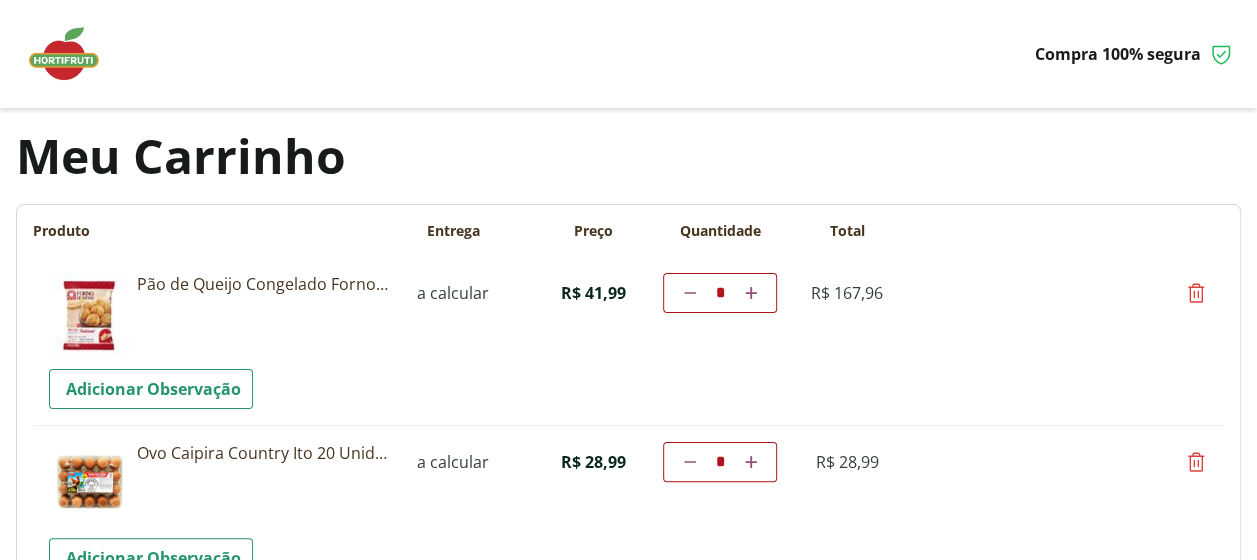 click at bounding box center (74, 54) 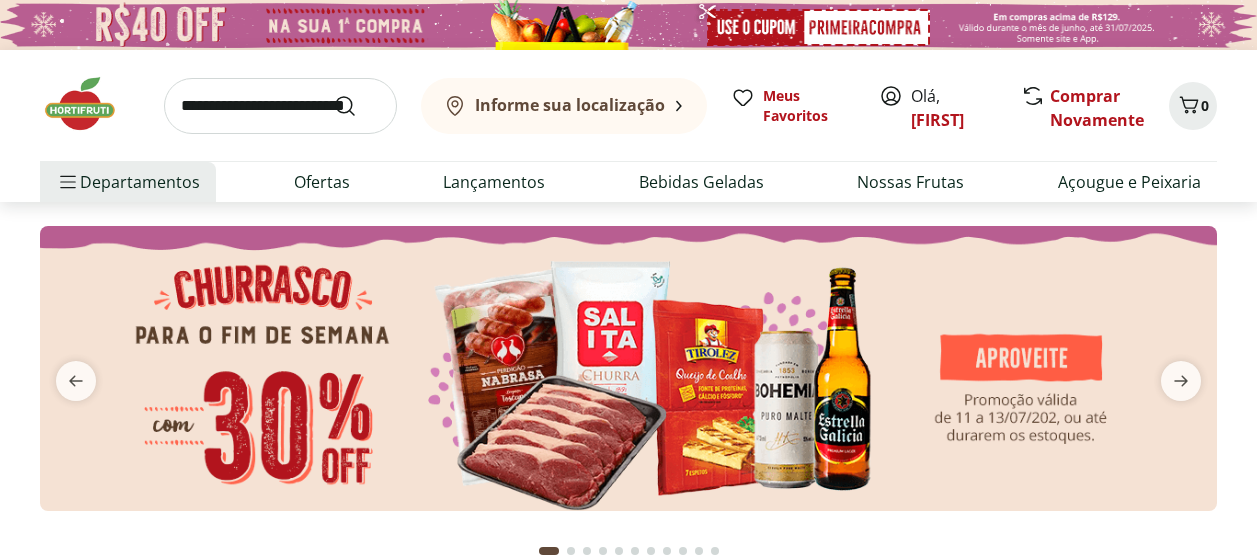 scroll, scrollTop: 0, scrollLeft: 0, axis: both 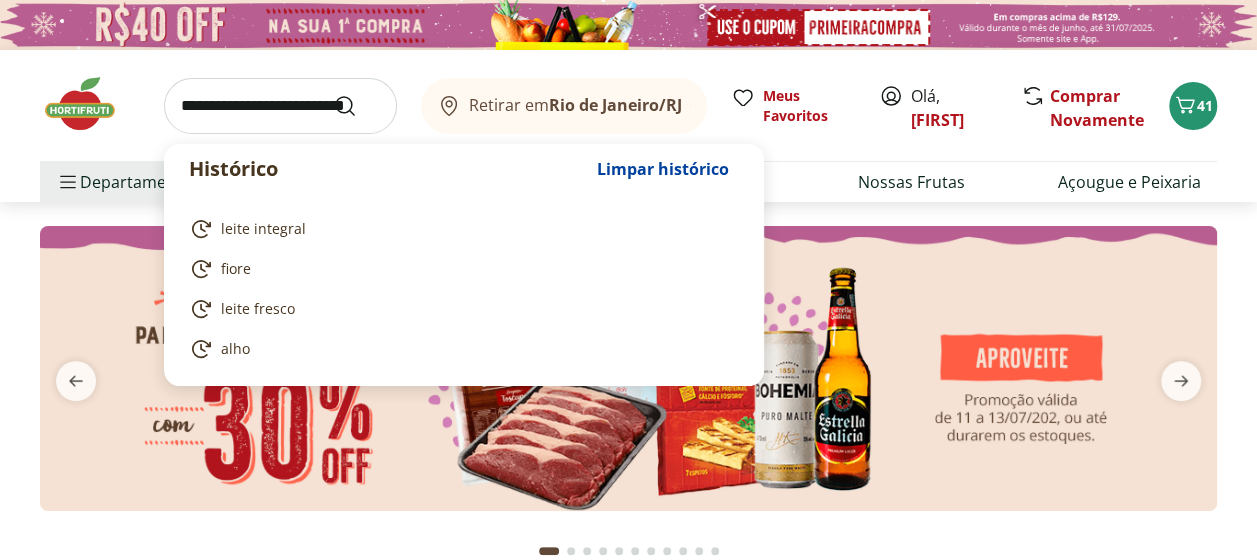 click at bounding box center [280, 106] 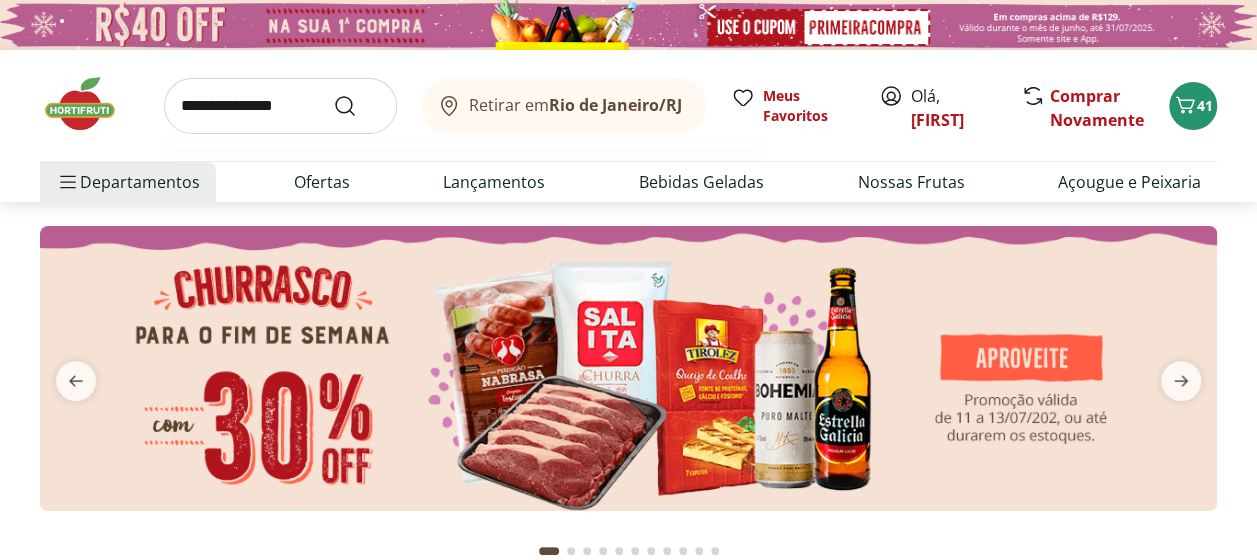 type on "**********" 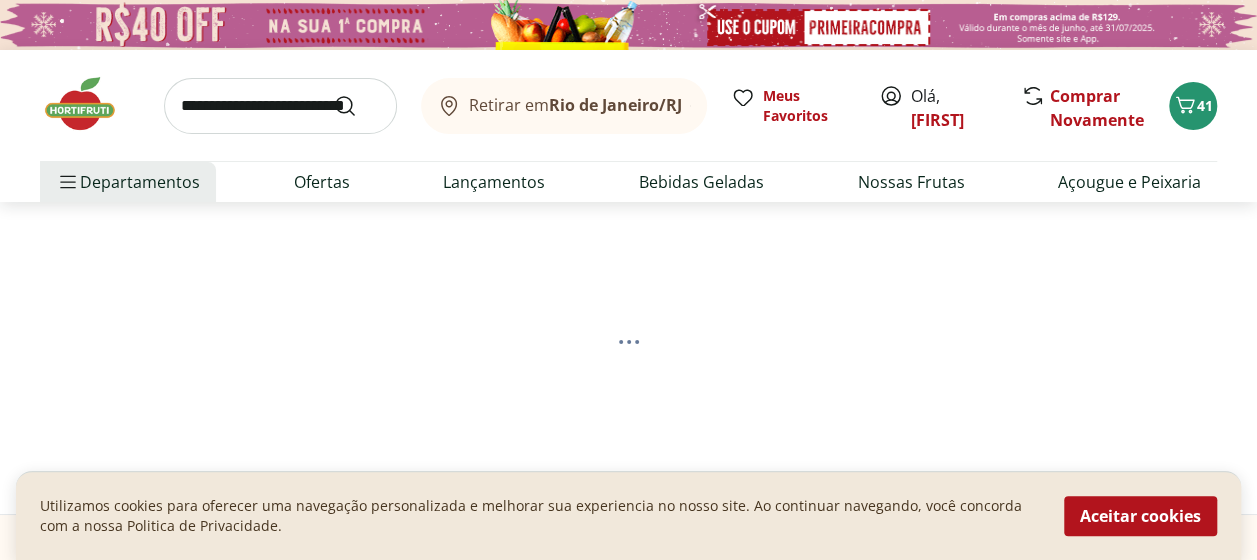 select on "**********" 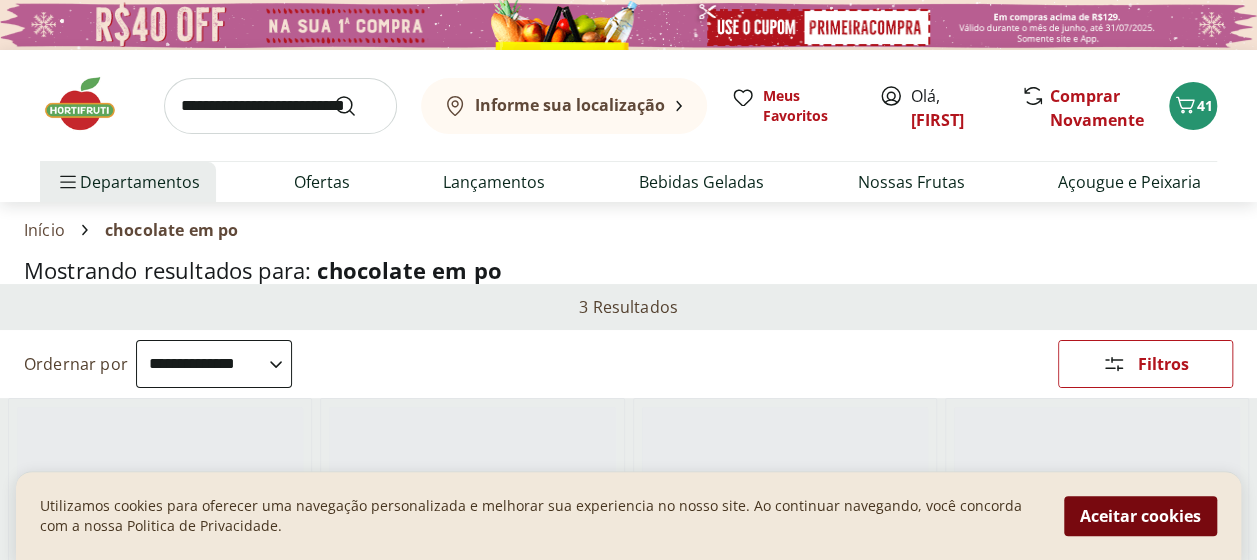 click on "Aceitar cookies" at bounding box center [1140, 516] 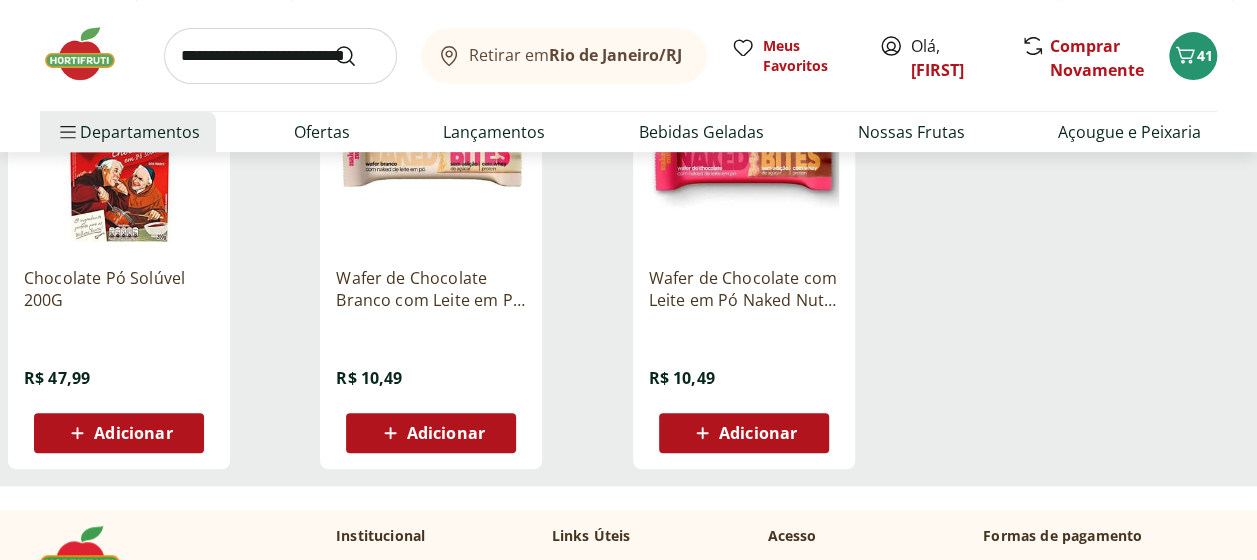 scroll, scrollTop: 352, scrollLeft: 0, axis: vertical 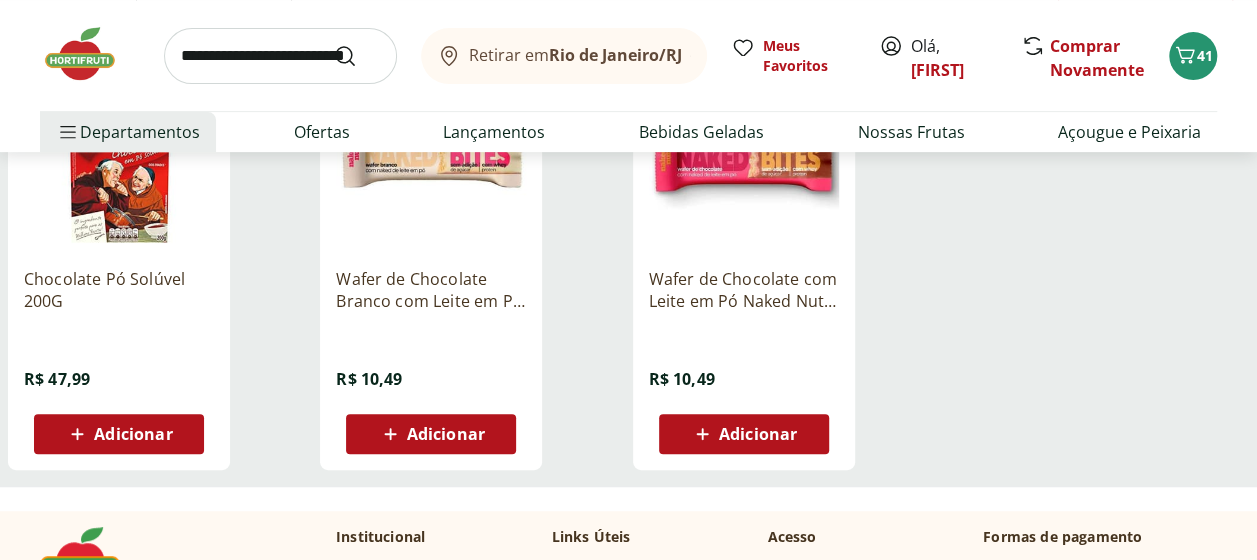 click on "Adicionar" at bounding box center [118, 434] 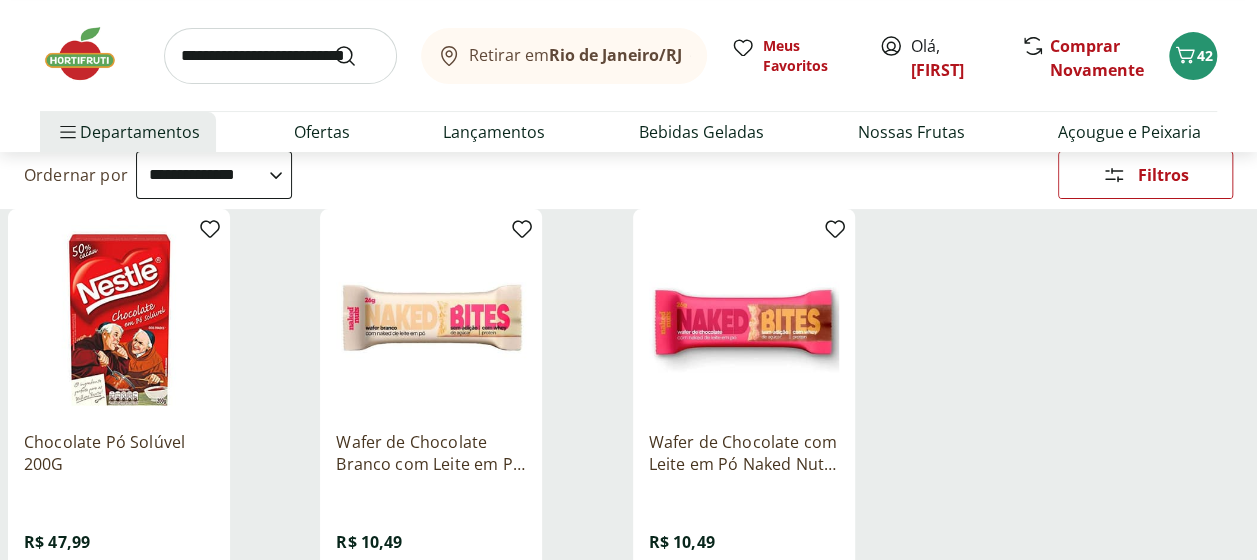 scroll, scrollTop: 0, scrollLeft: 0, axis: both 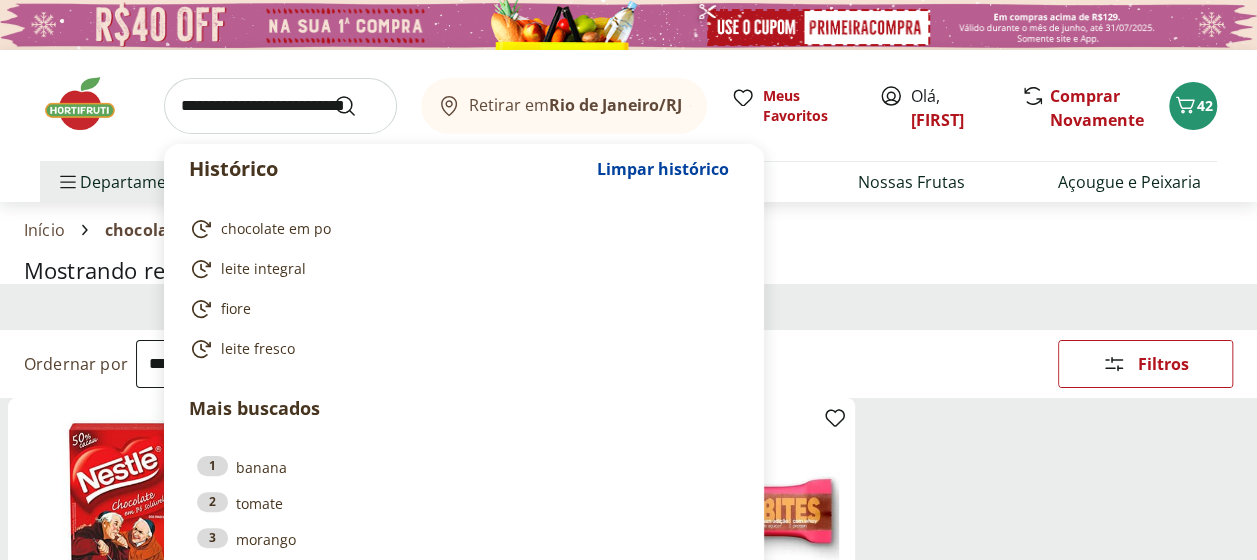 click at bounding box center [280, 106] 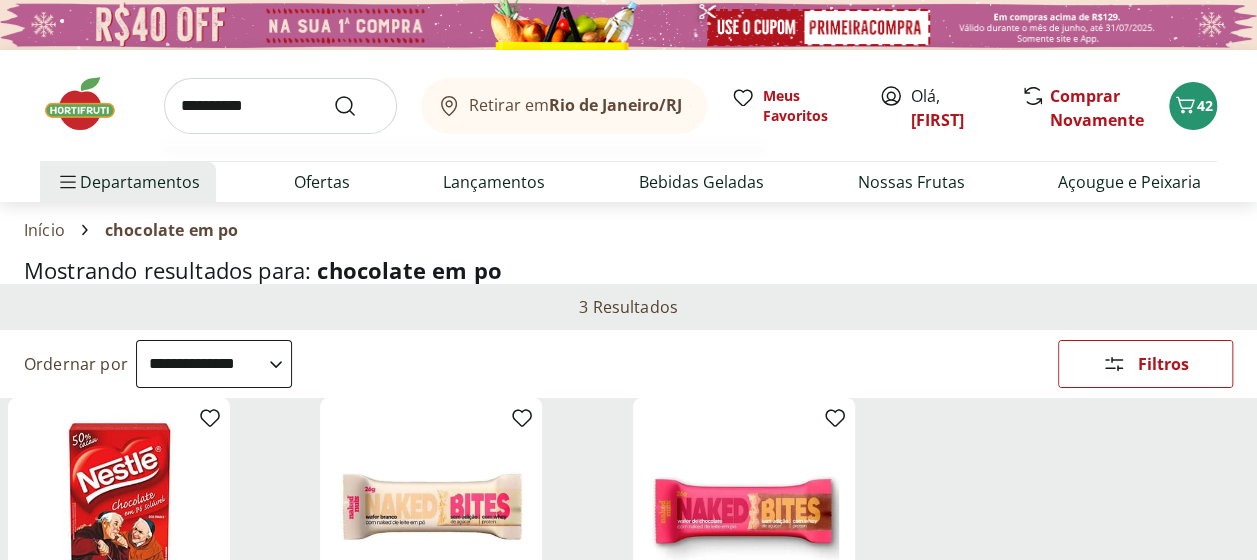 type on "**********" 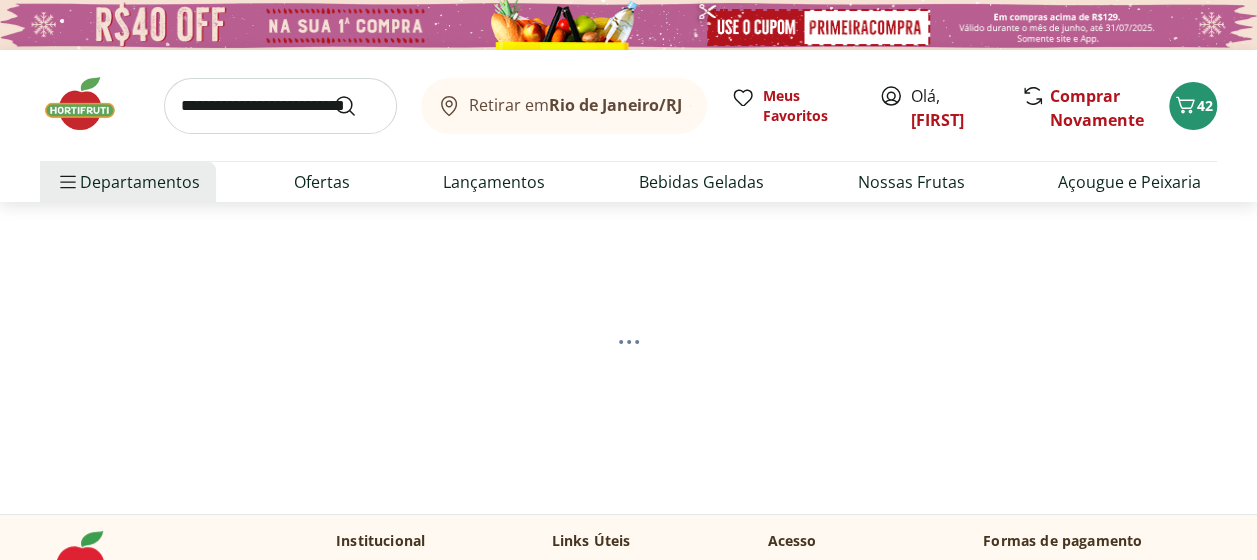 select on "**********" 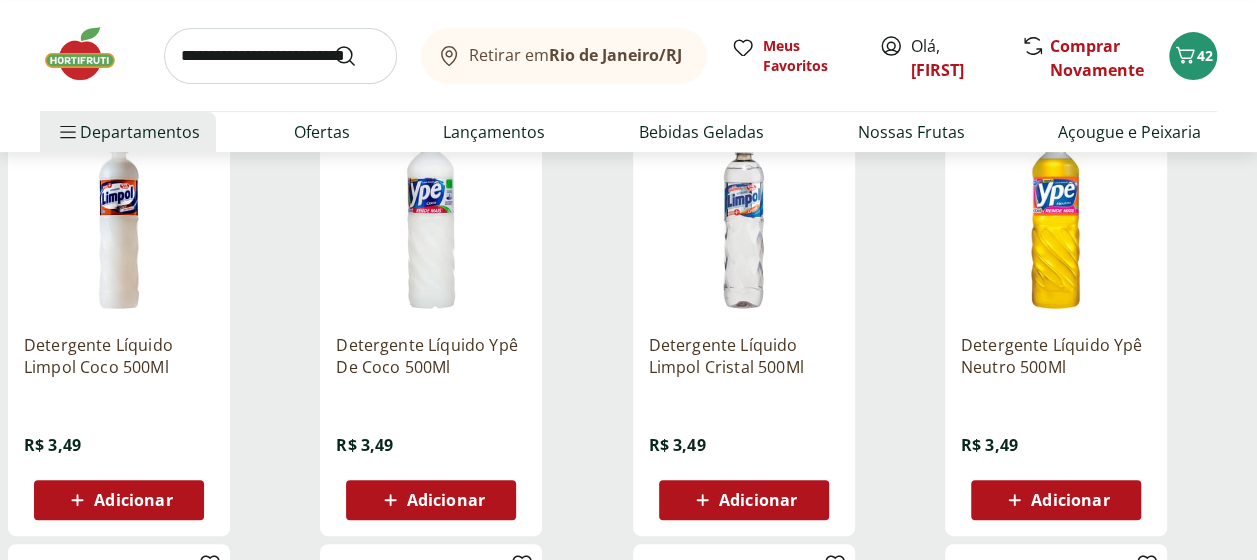 scroll, scrollTop: 291, scrollLeft: 0, axis: vertical 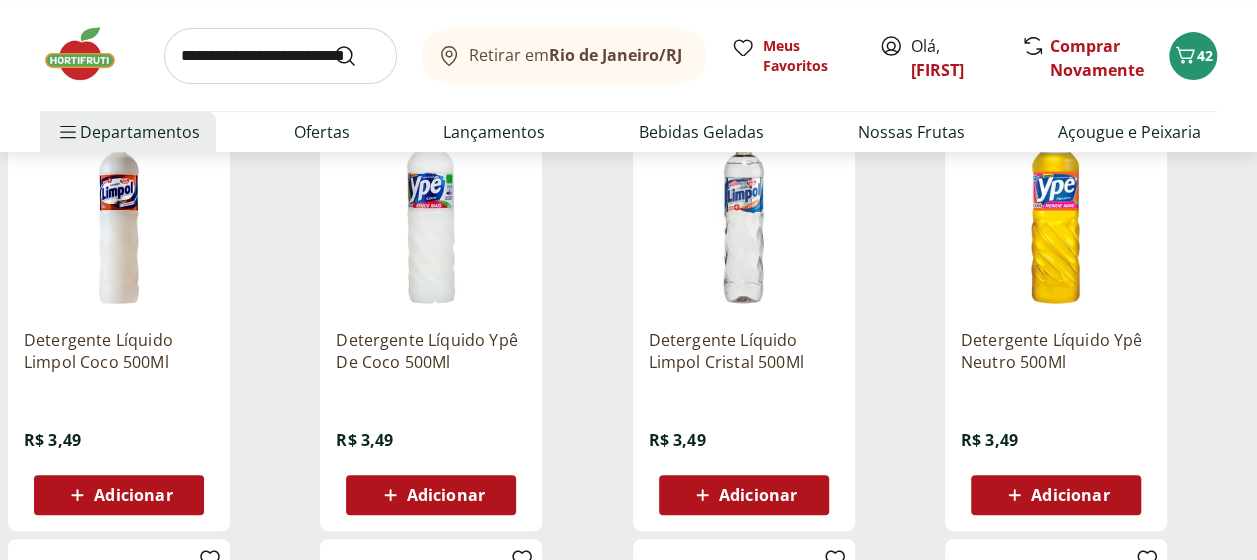 click 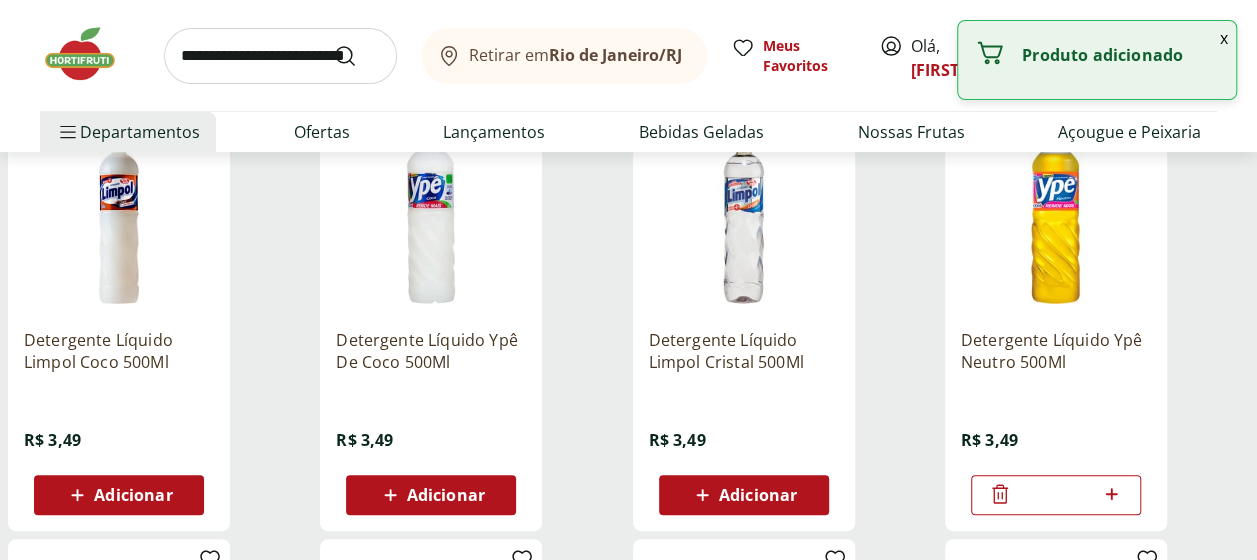 scroll, scrollTop: 325, scrollLeft: 0, axis: vertical 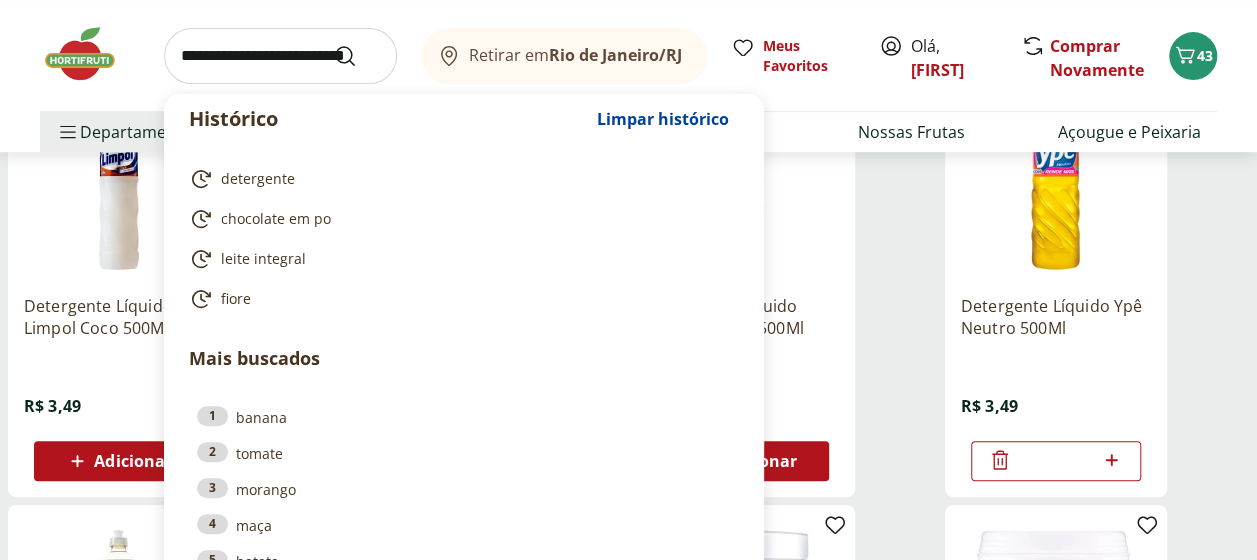 click at bounding box center (280, 56) 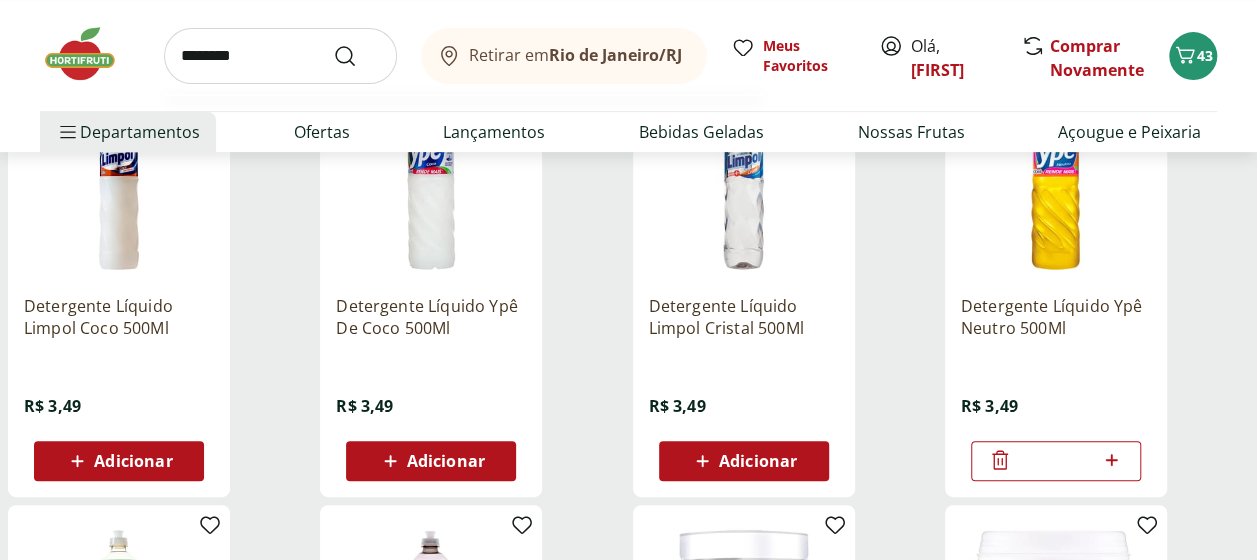 type on "********" 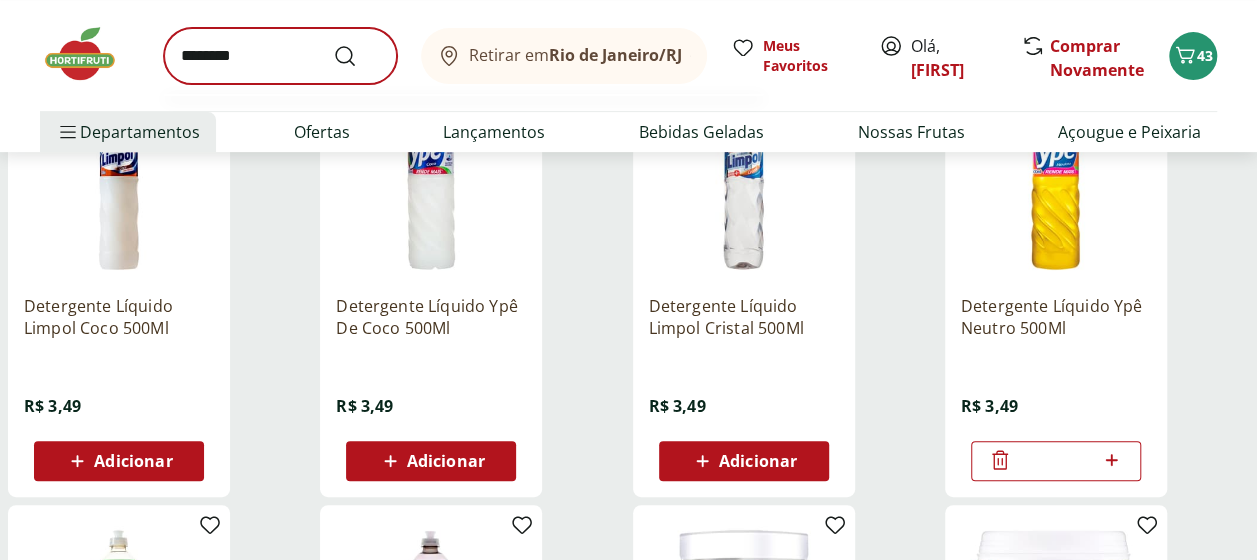 scroll, scrollTop: 0, scrollLeft: 0, axis: both 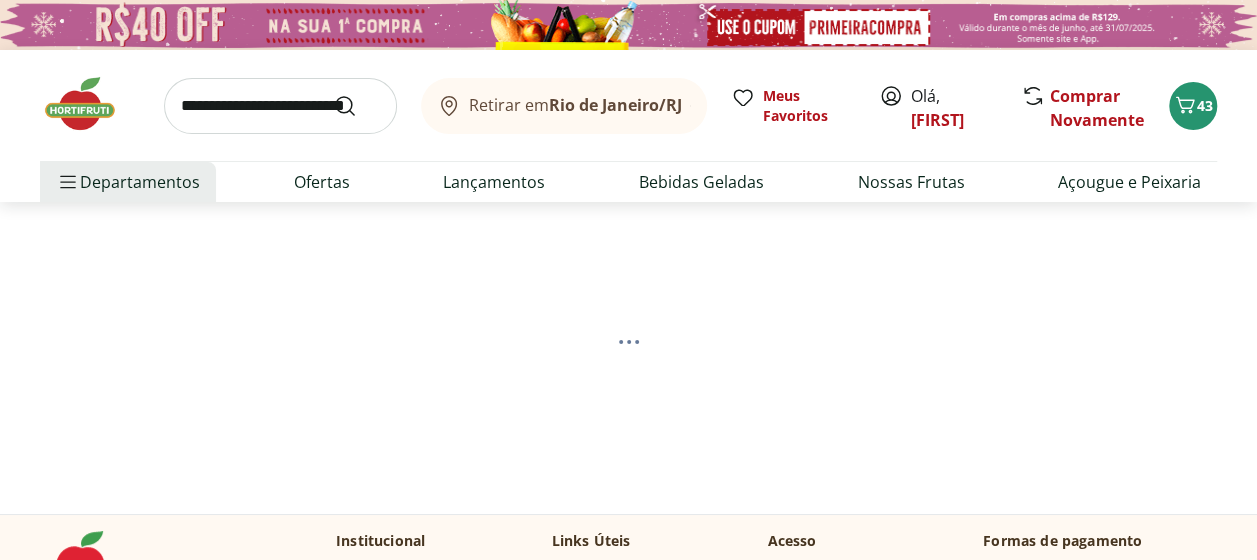 select on "**********" 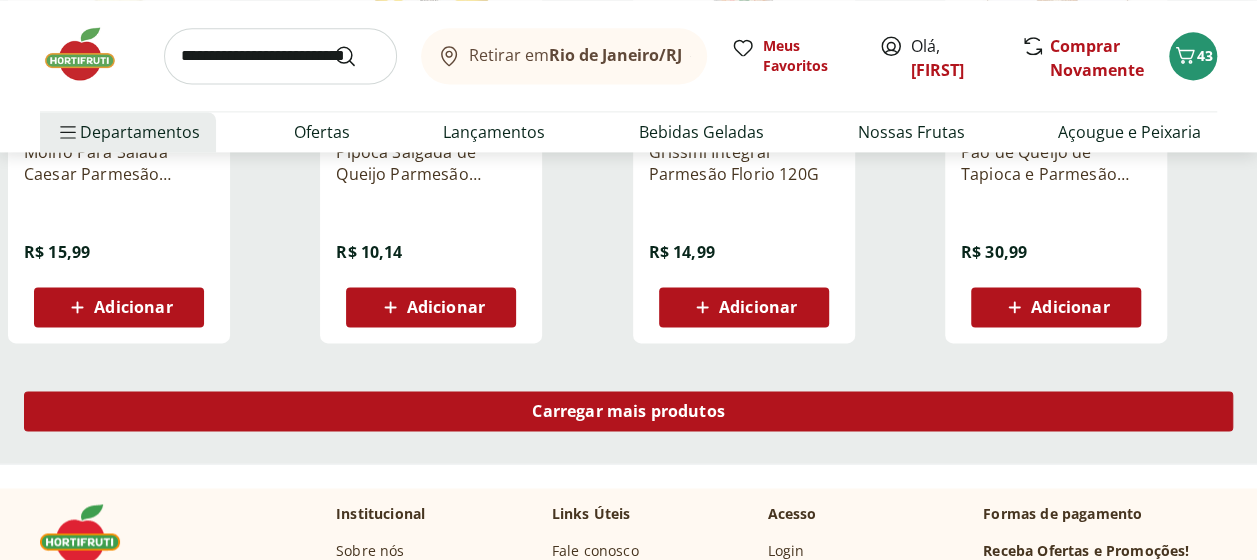 scroll, scrollTop: 1344, scrollLeft: 0, axis: vertical 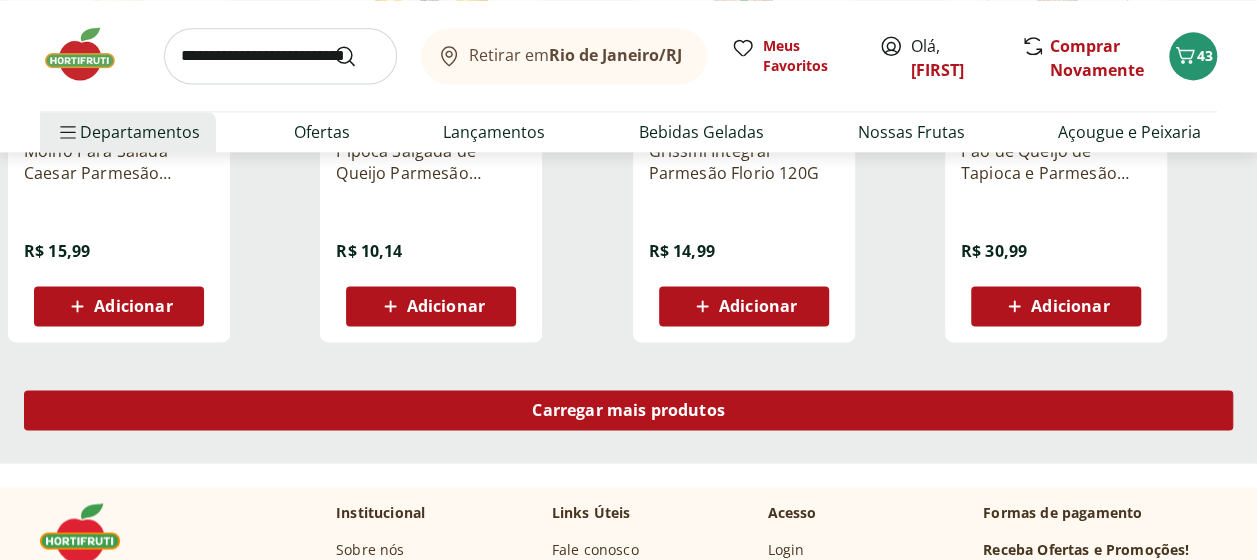 click on "Carregar mais produtos" at bounding box center (628, 410) 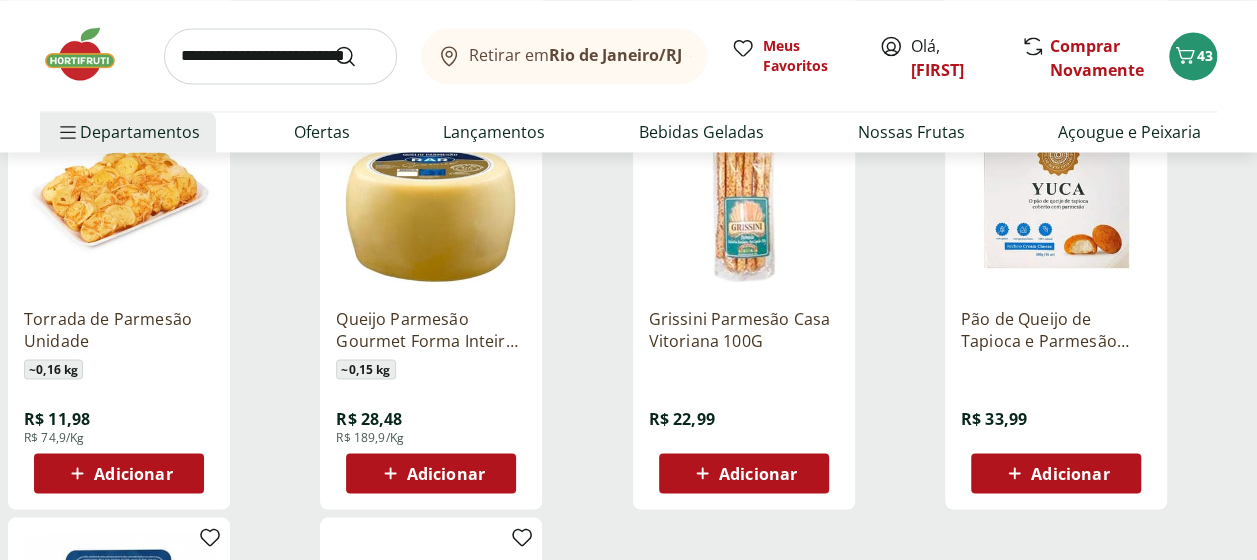 scroll, scrollTop: 1618, scrollLeft: 0, axis: vertical 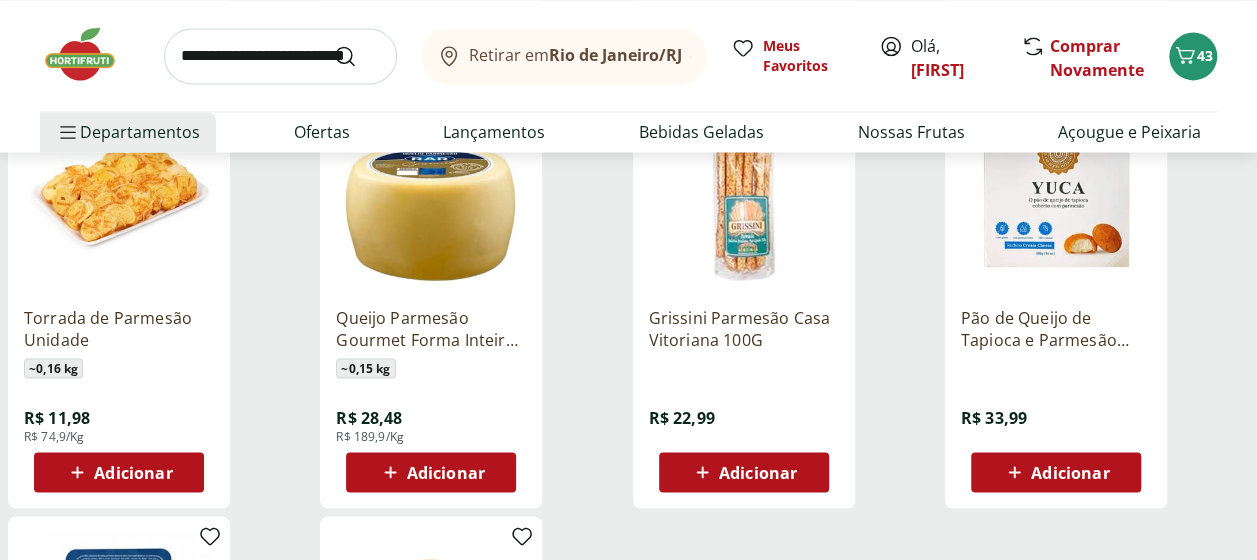 click on "Adicionar" at bounding box center (446, 472) 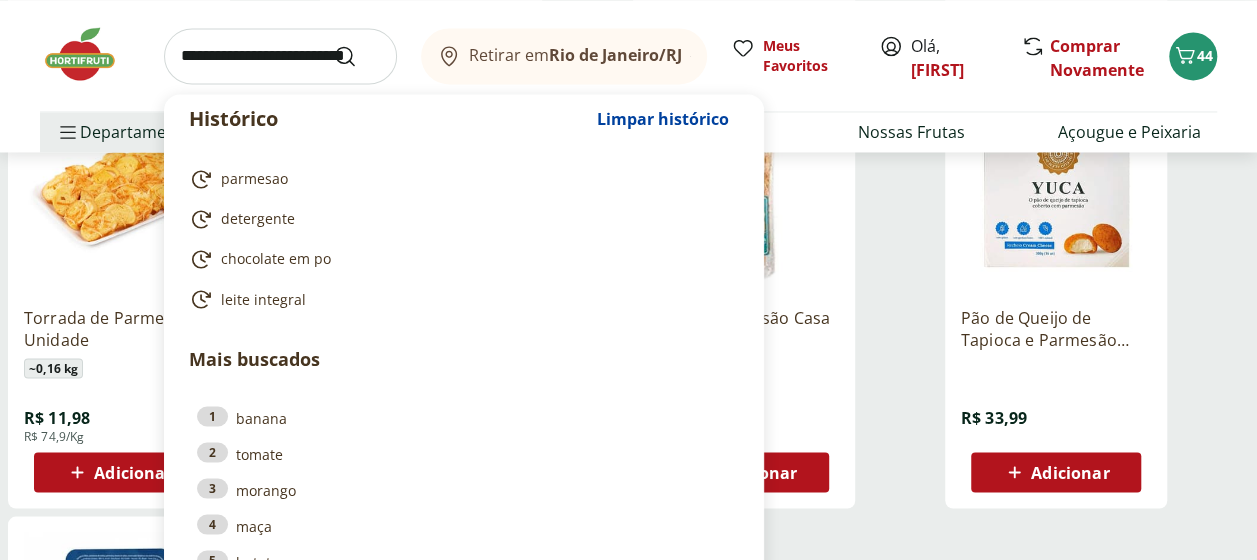 click at bounding box center [280, 56] 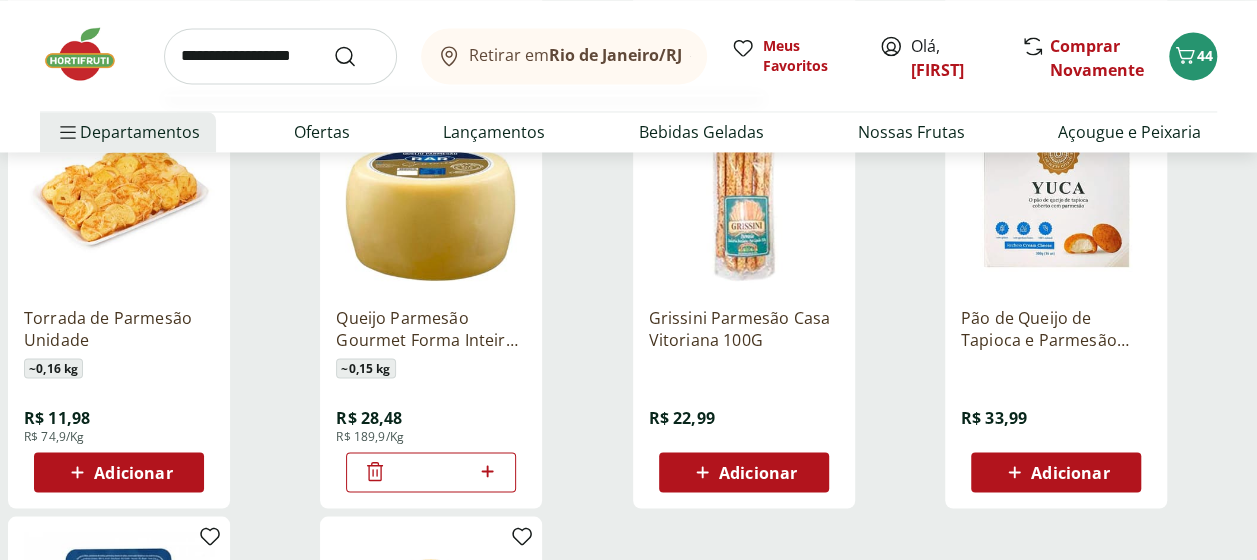 type on "**********" 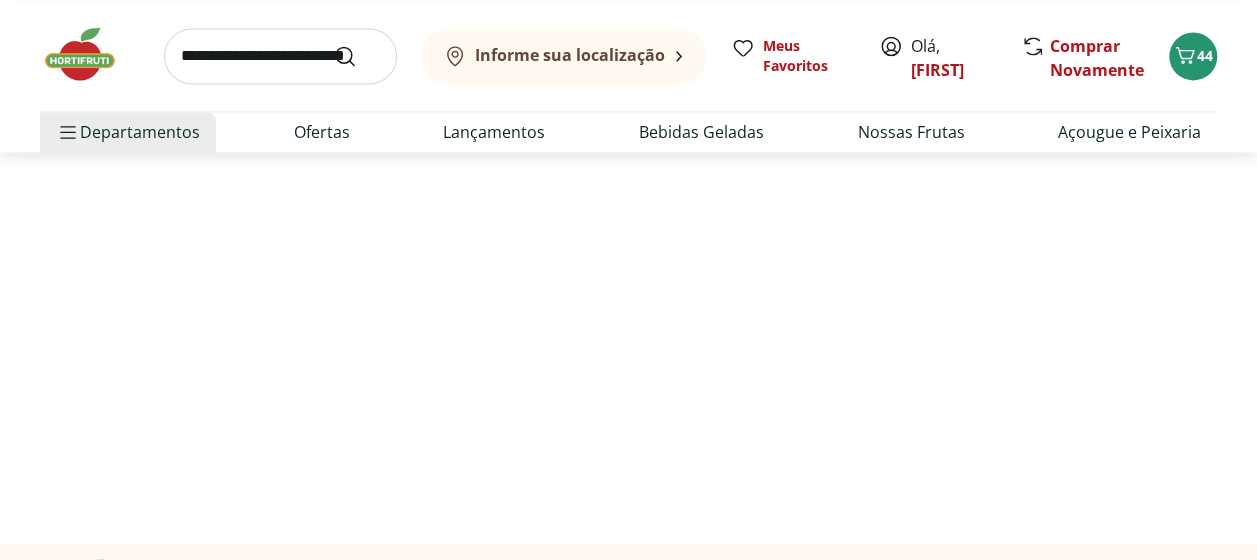 scroll, scrollTop: 0, scrollLeft: 0, axis: both 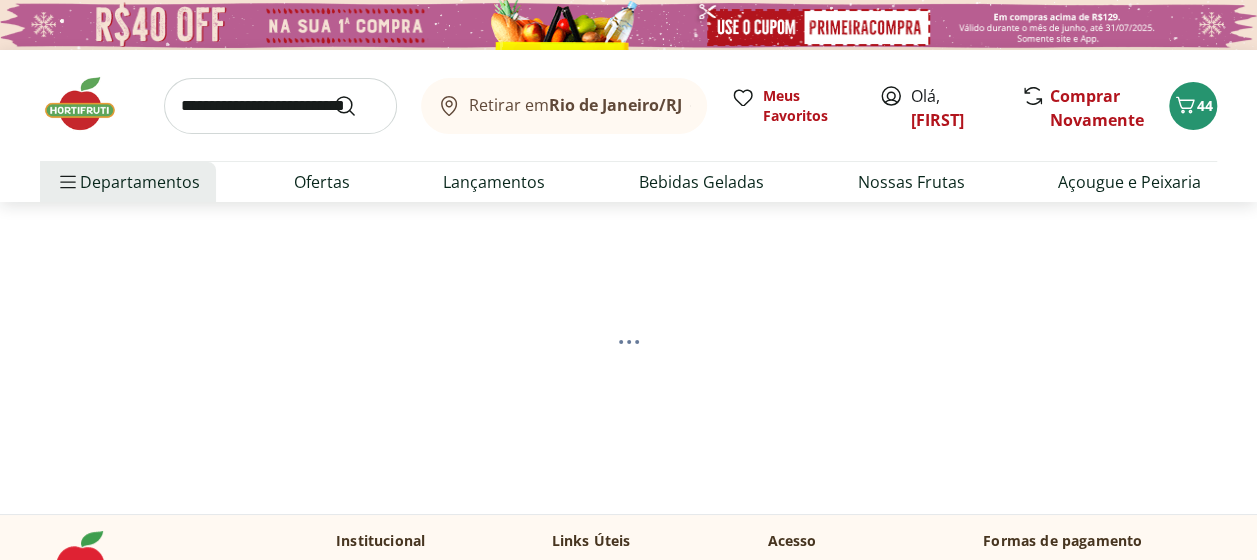 select on "**********" 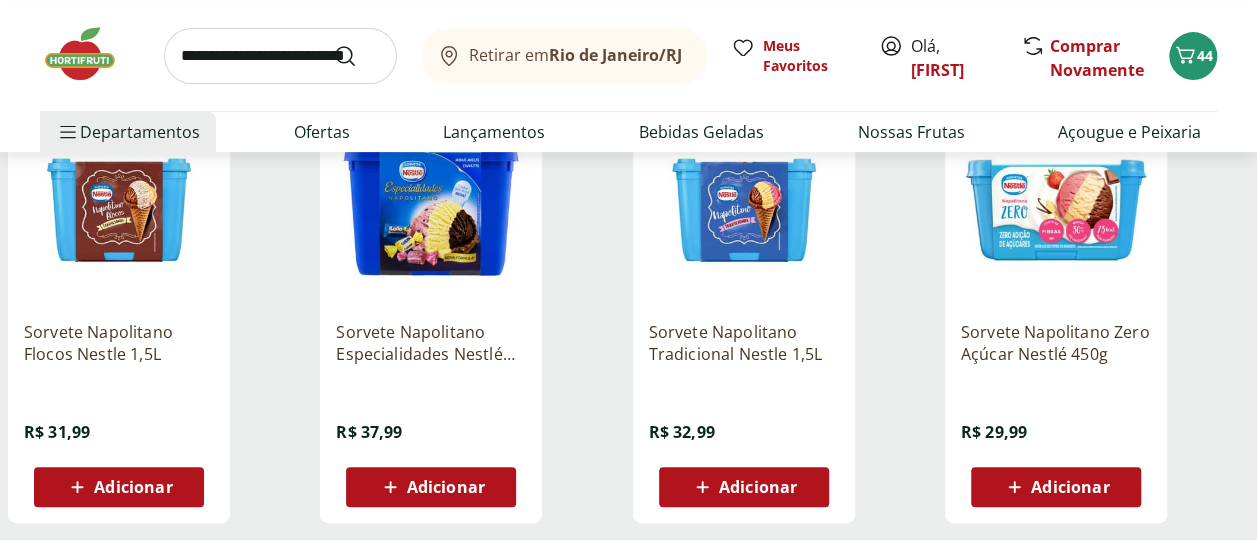 scroll, scrollTop: 288, scrollLeft: 0, axis: vertical 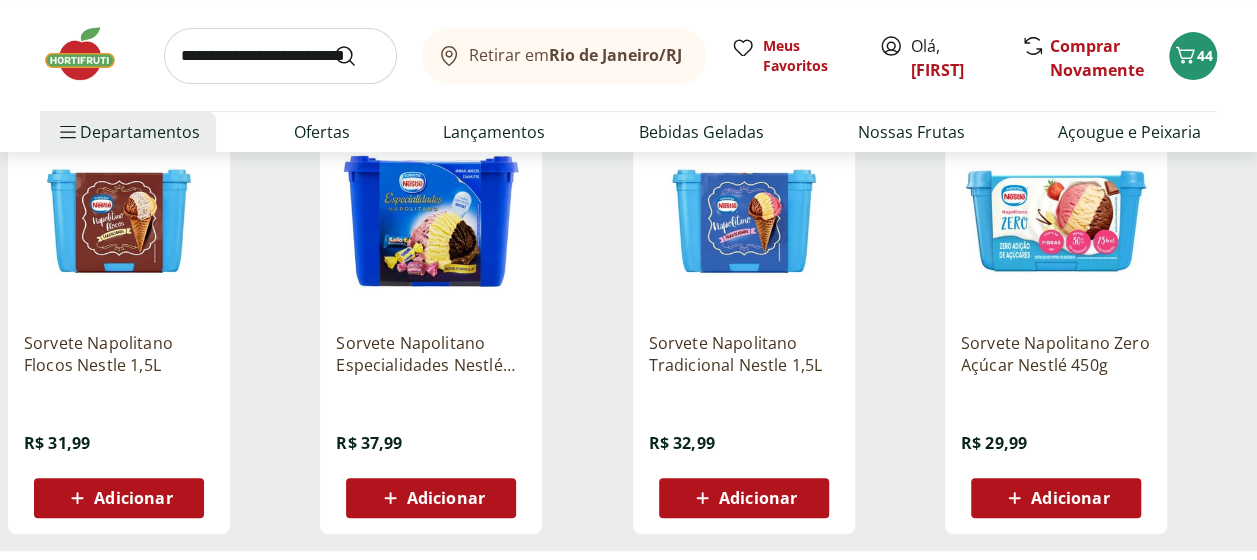 click on "Adicionar" at bounding box center [758, 498] 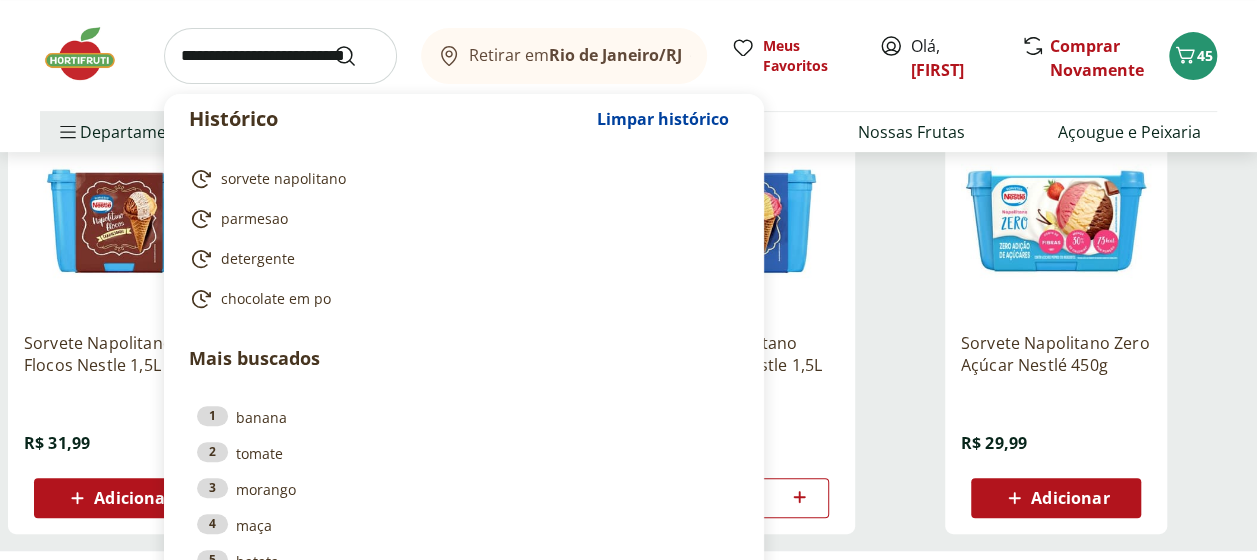 click at bounding box center (280, 56) 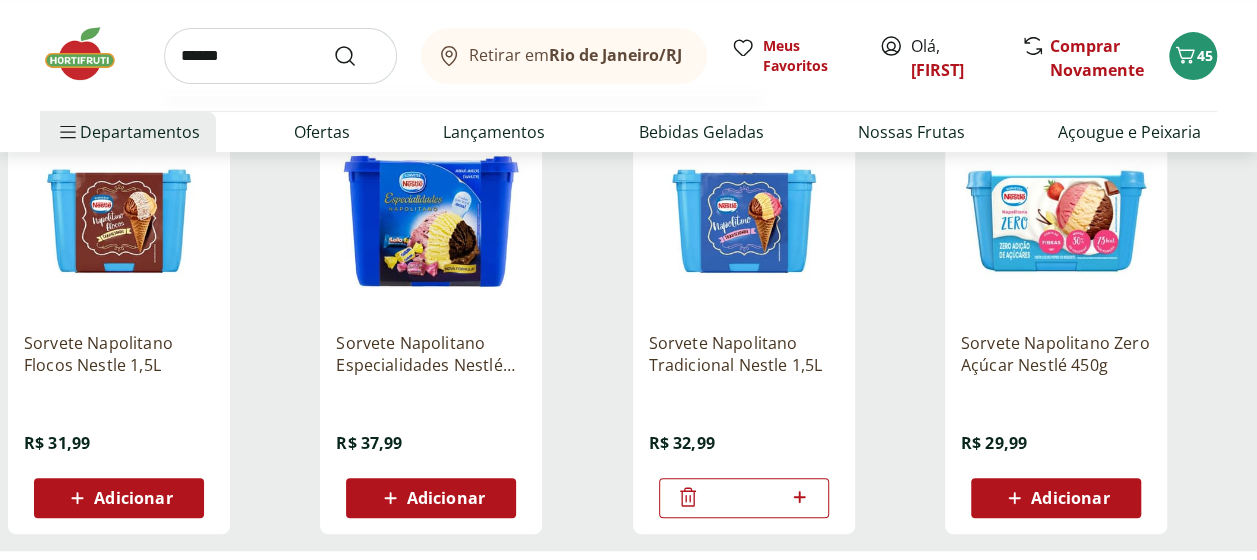 type on "******" 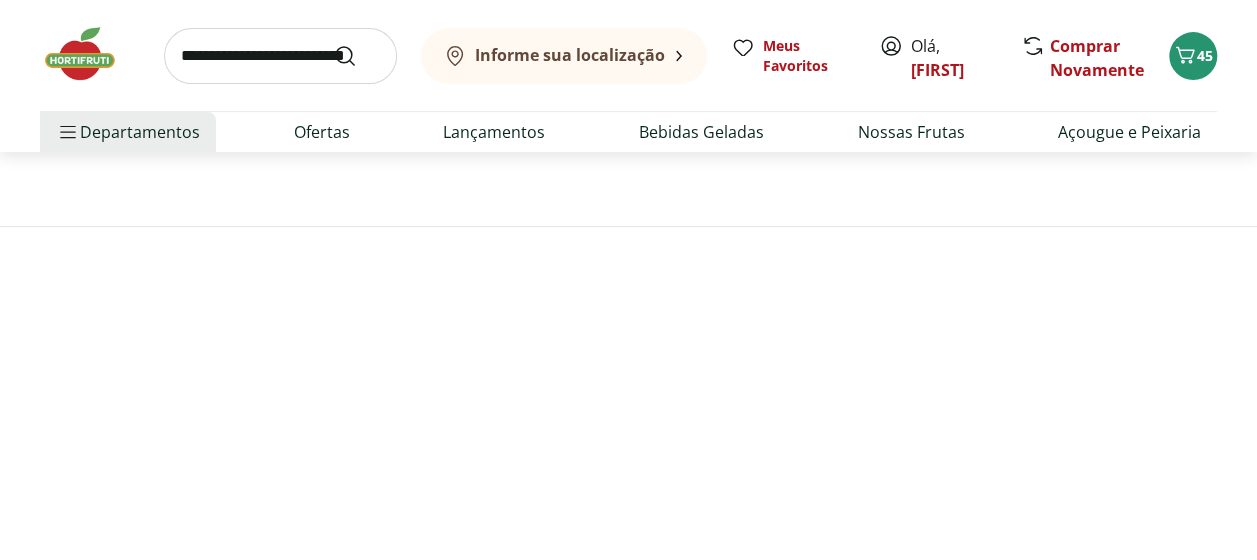 scroll, scrollTop: 0, scrollLeft: 0, axis: both 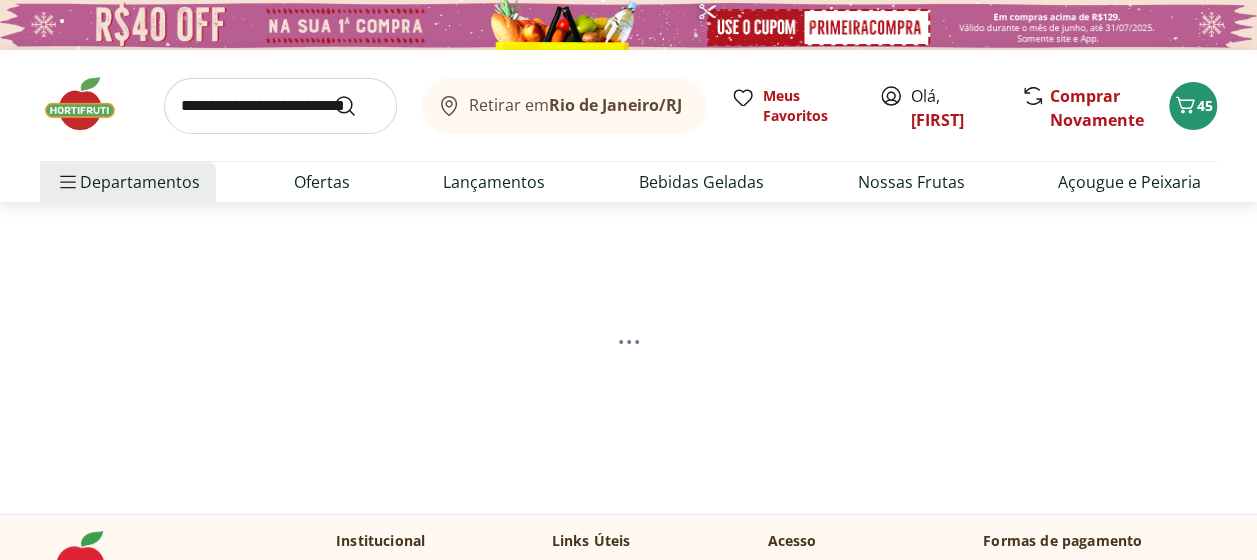 select on "**********" 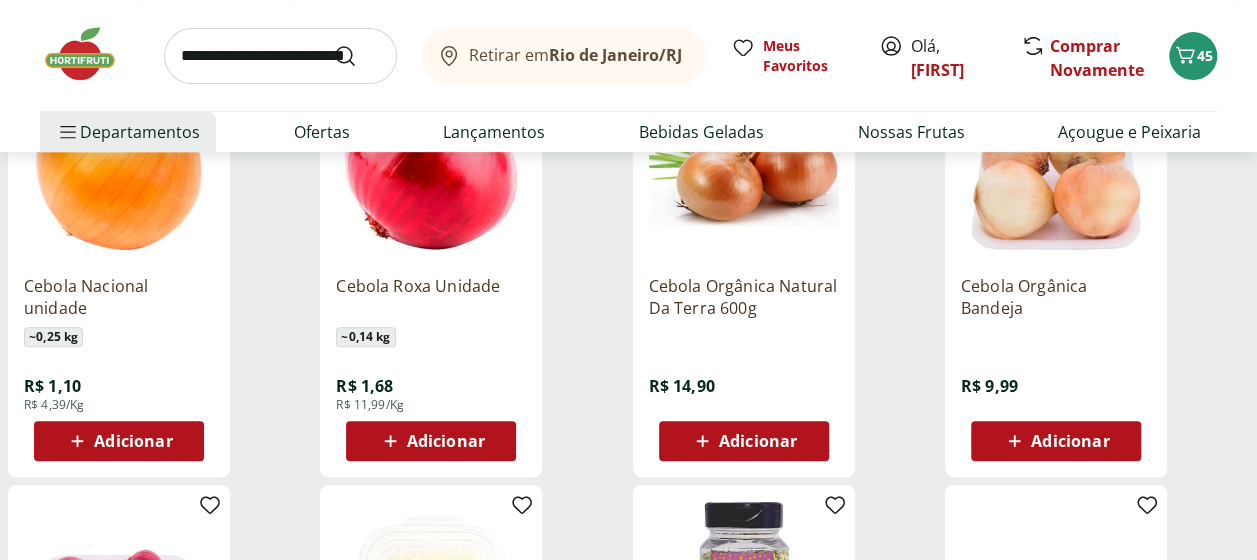 scroll, scrollTop: 365, scrollLeft: 0, axis: vertical 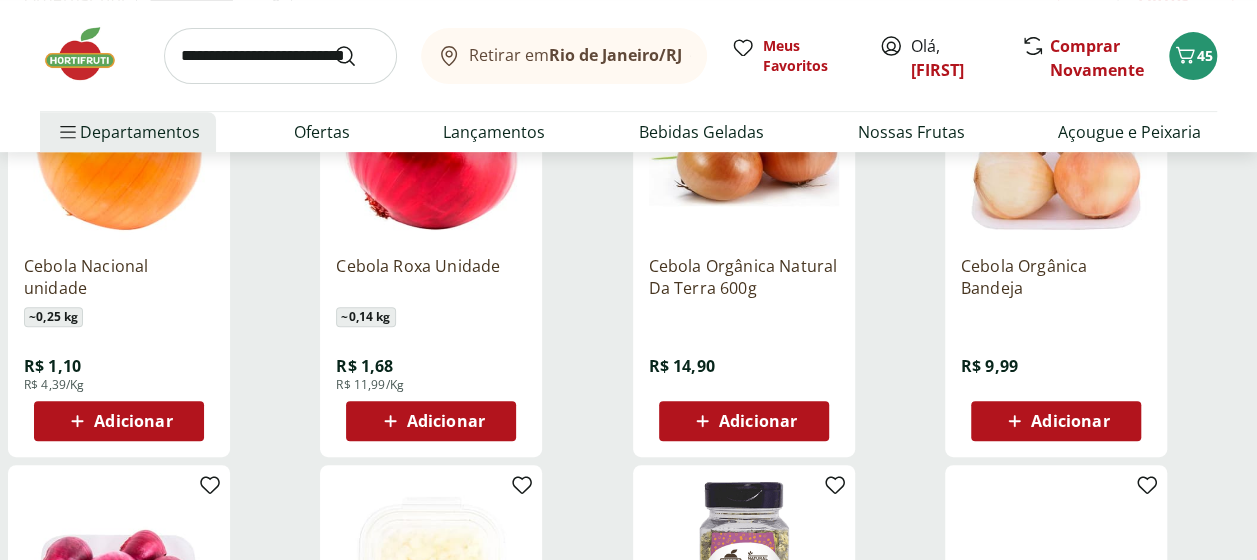 click on "Adicionar" at bounding box center [133, 421] 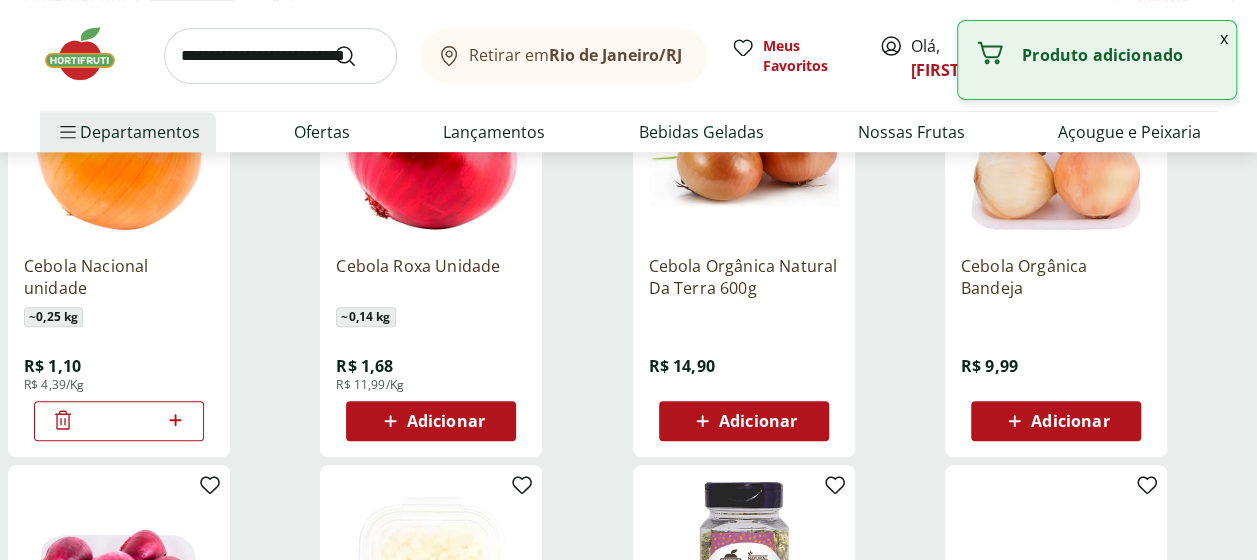 click 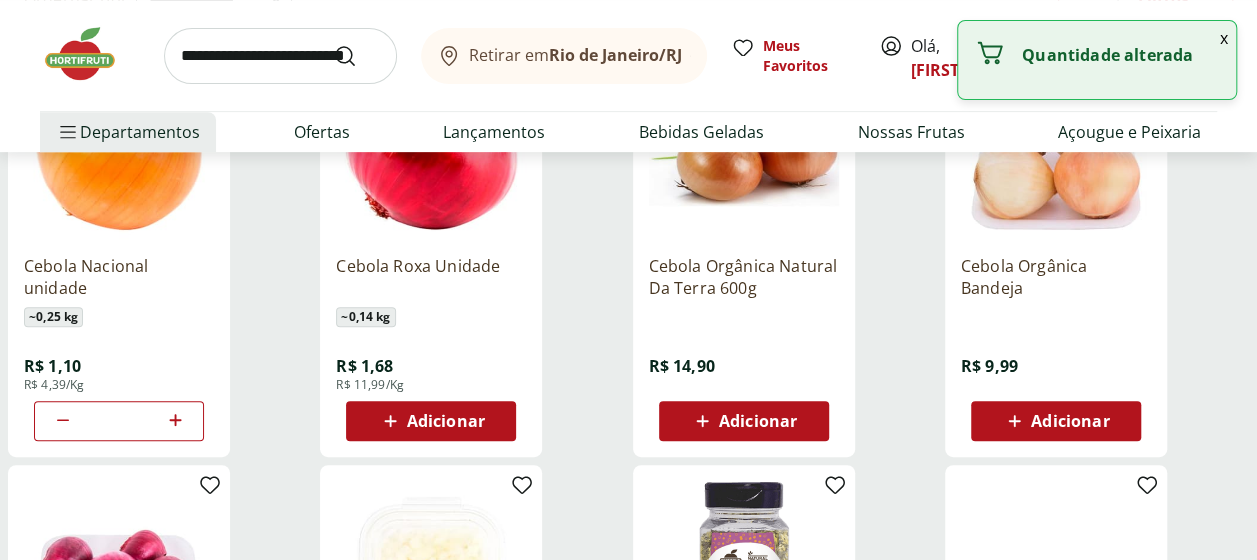 click 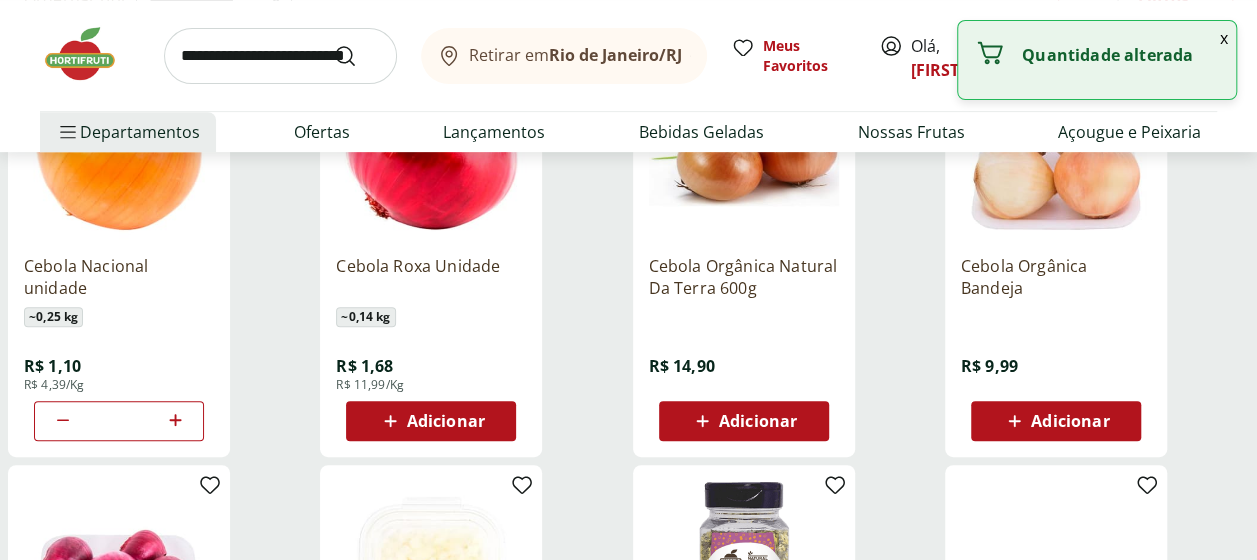click 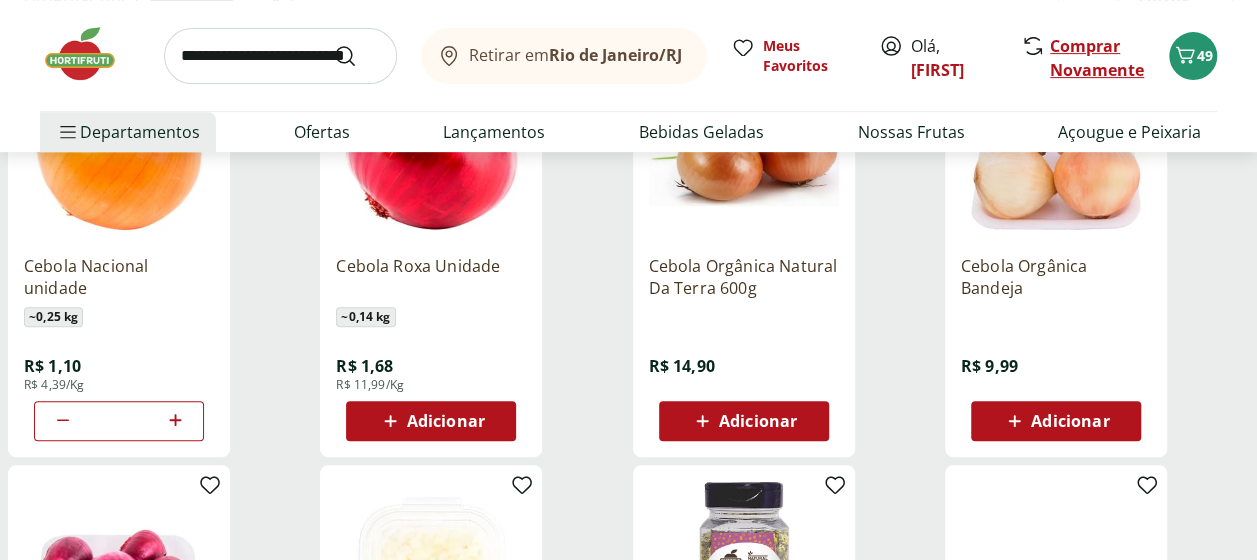 click on "Comprar Novamente" at bounding box center (1097, 58) 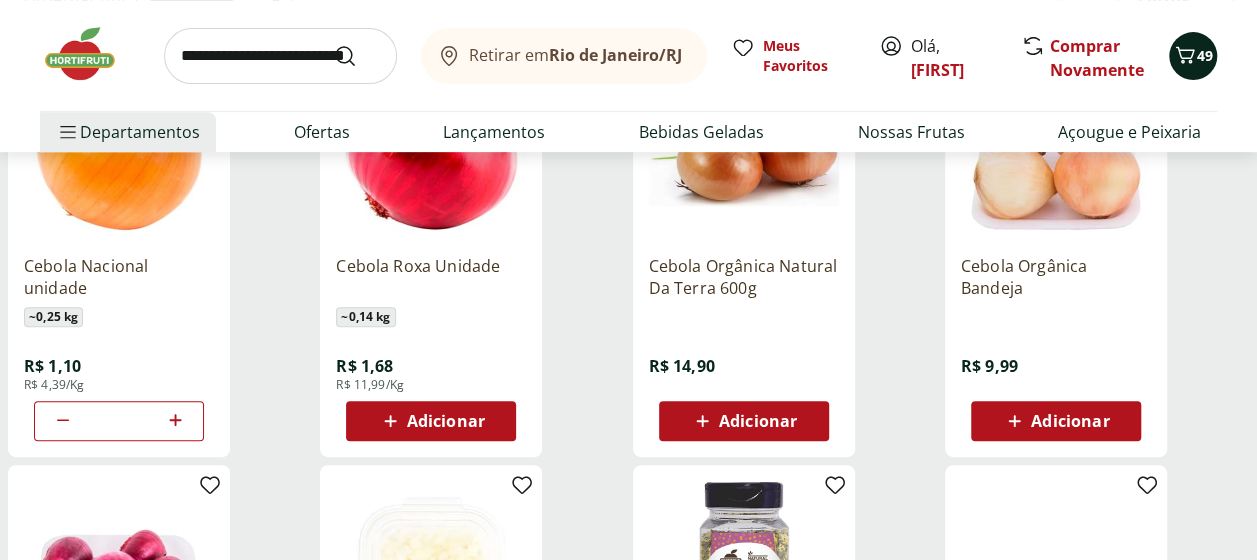 click 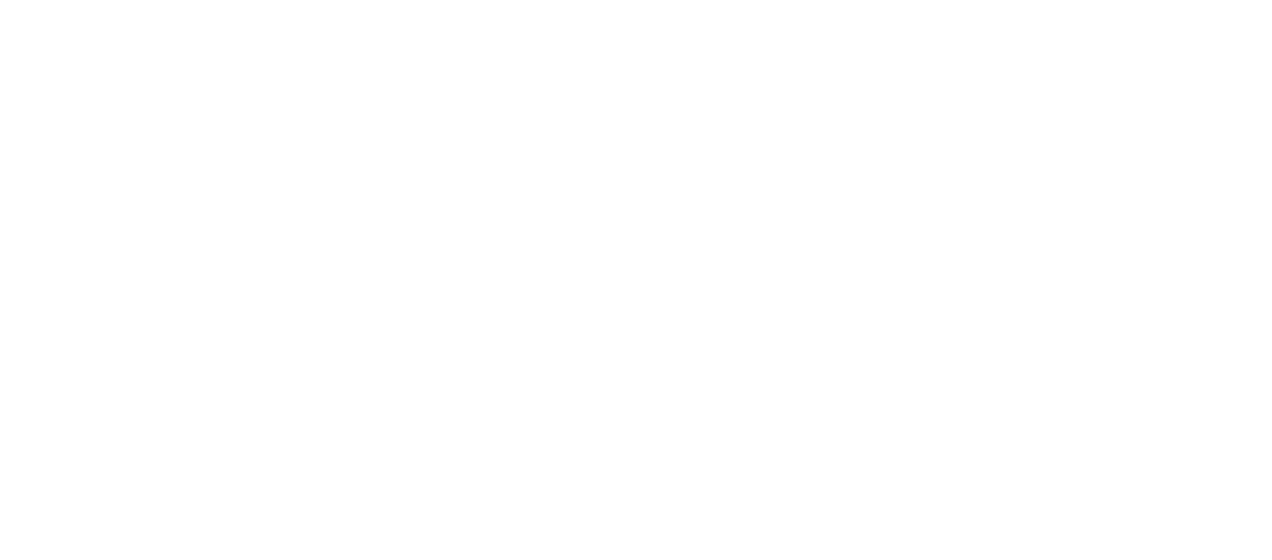 scroll, scrollTop: 0, scrollLeft: 0, axis: both 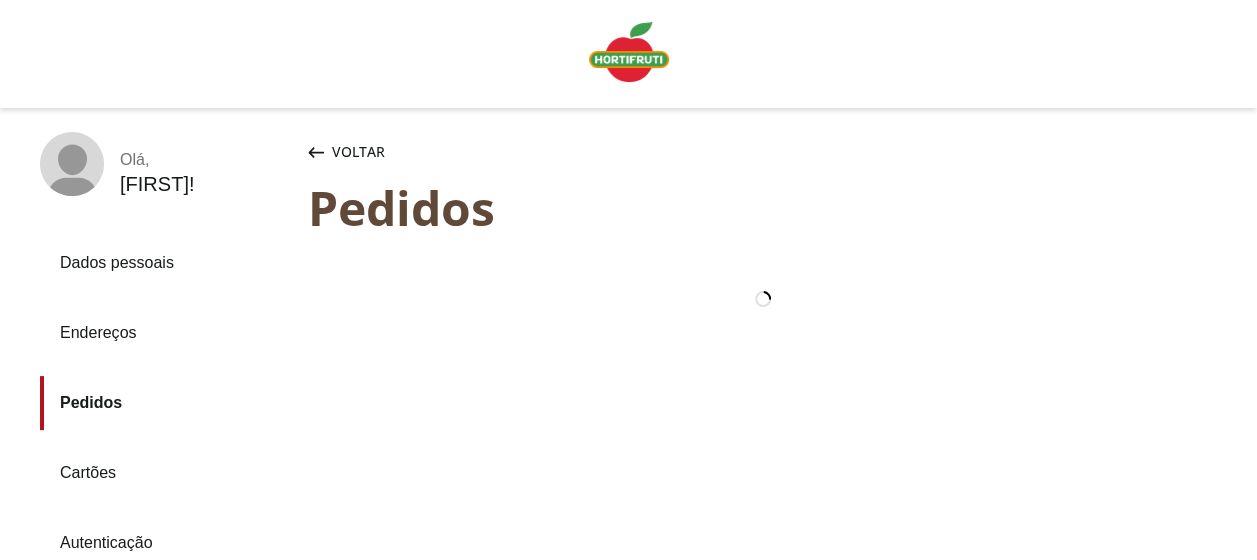 click on "Voltar" at bounding box center [358, 152] 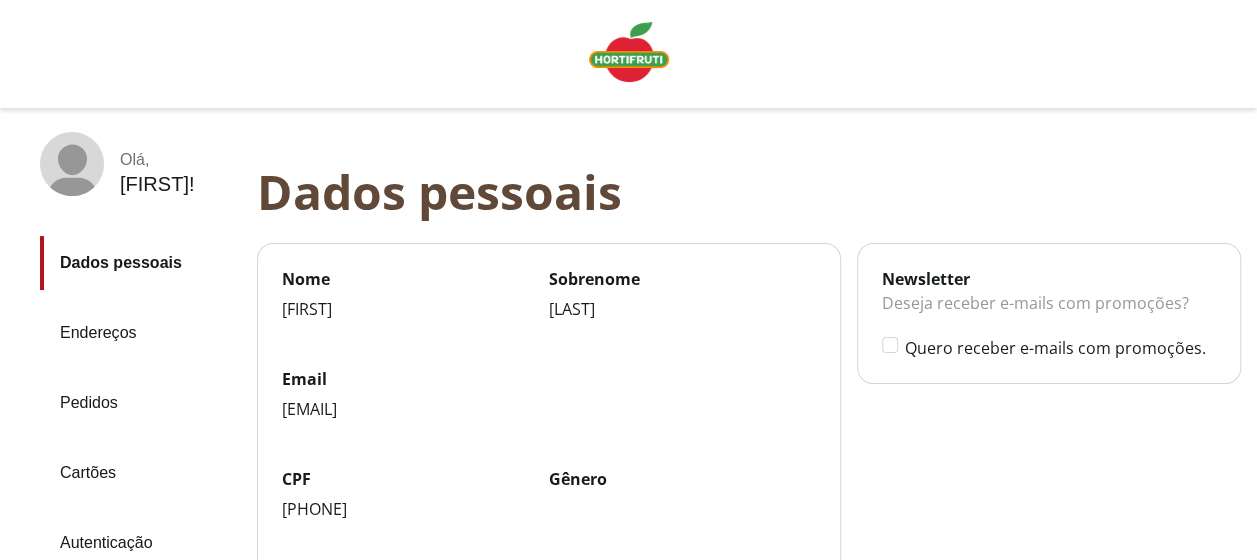 click at bounding box center [629, 52] 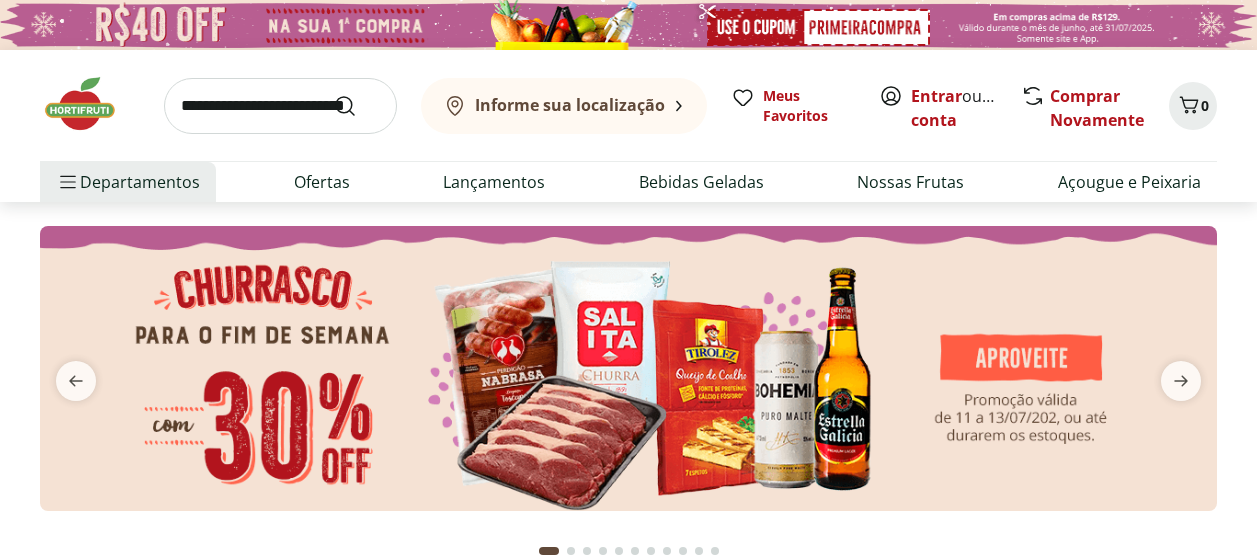 scroll, scrollTop: 0, scrollLeft: 0, axis: both 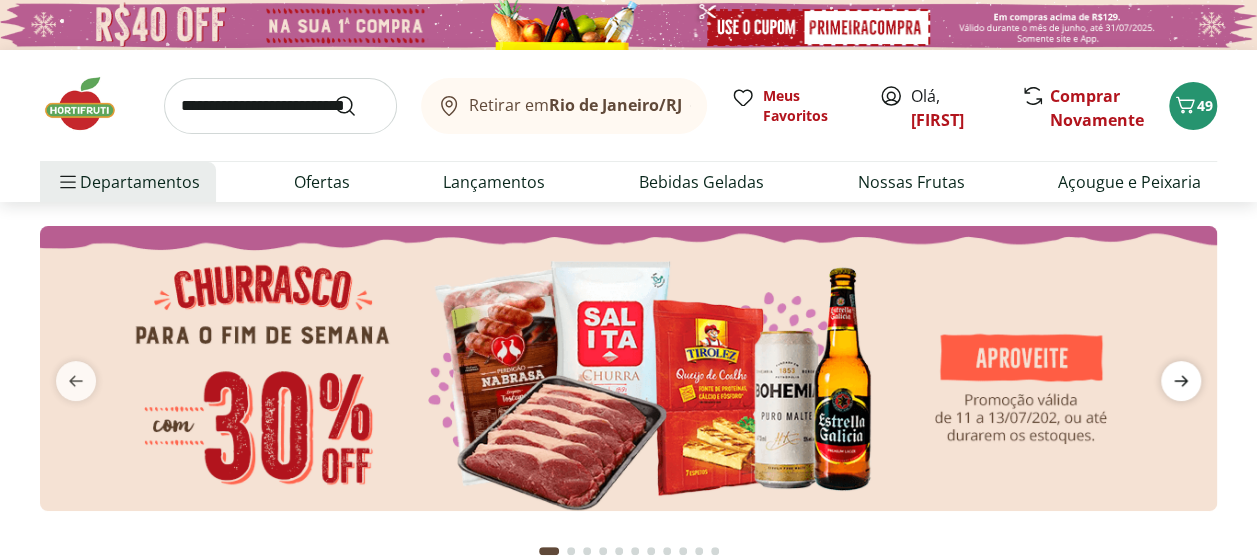 click at bounding box center (1181, 381) 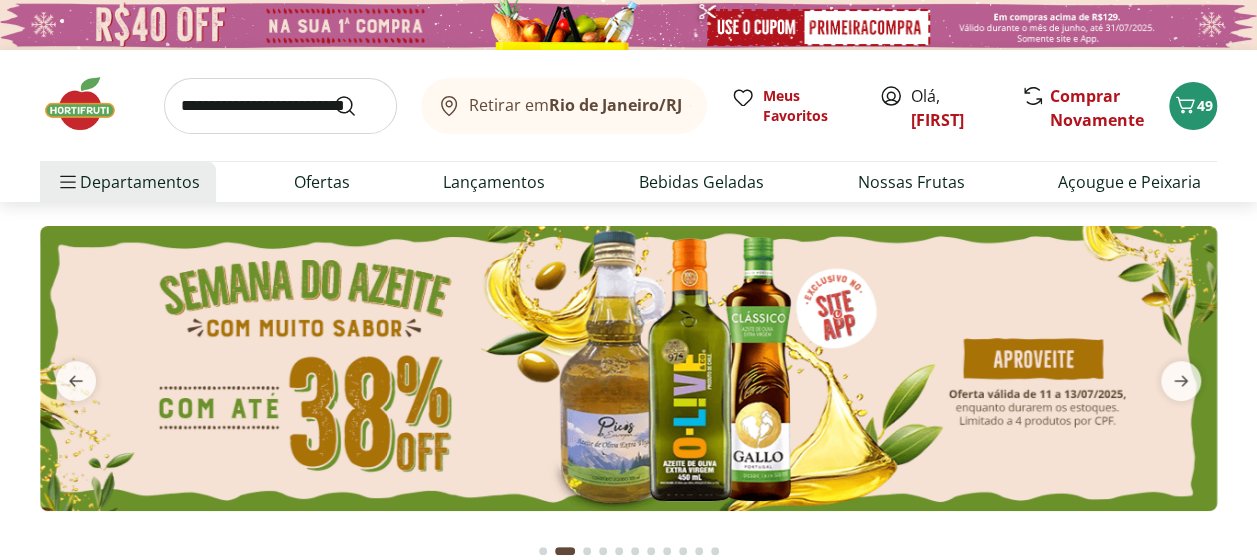click at bounding box center [628, 368] 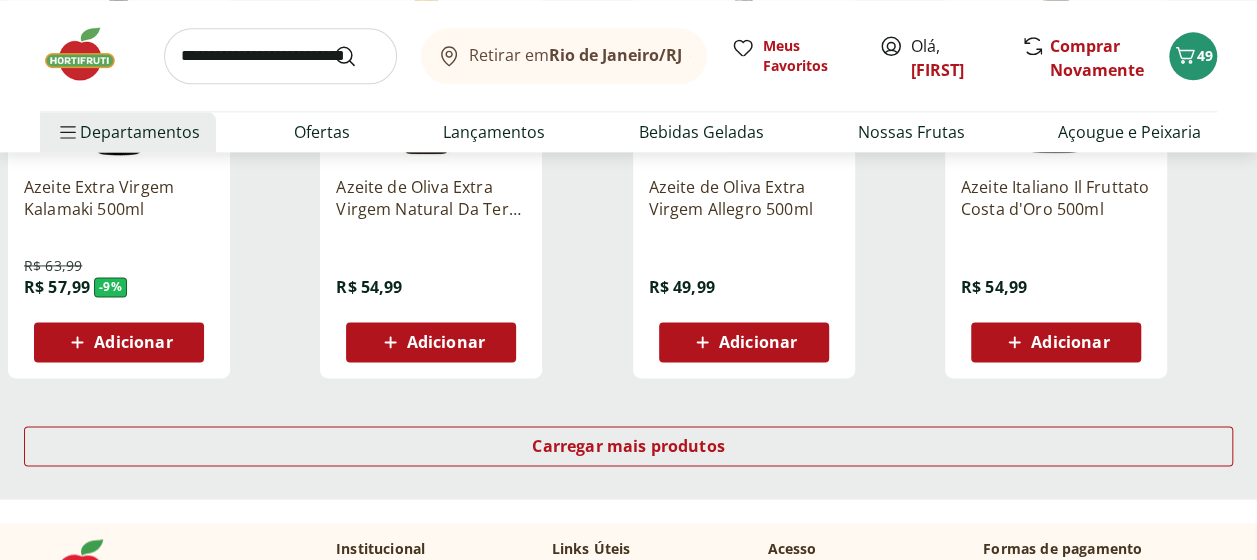 scroll, scrollTop: 1307, scrollLeft: 0, axis: vertical 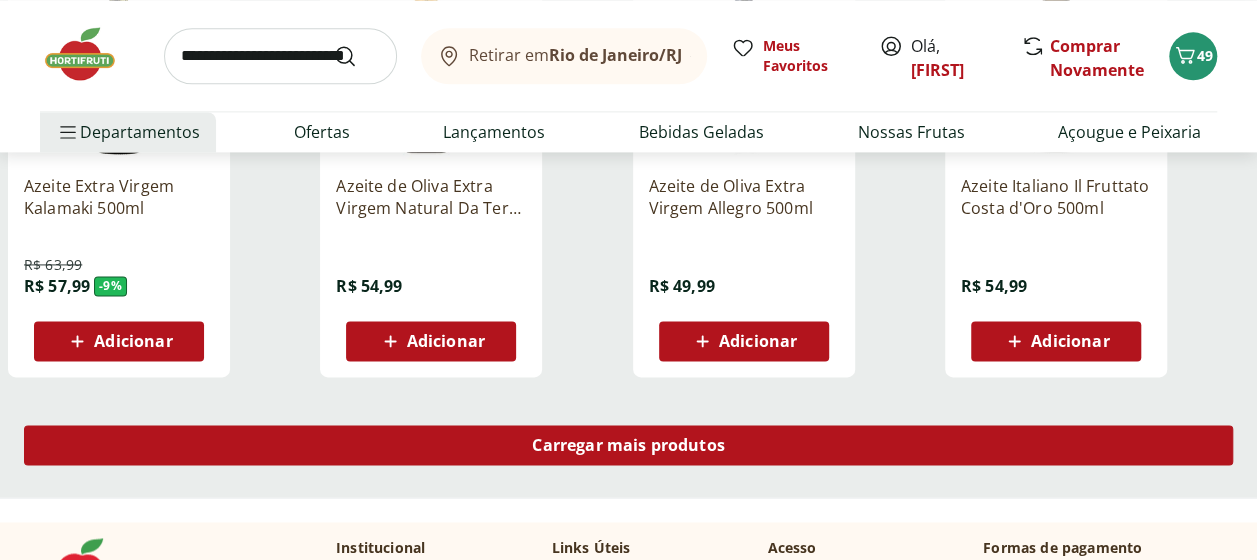 click on "Carregar mais produtos" at bounding box center [628, 445] 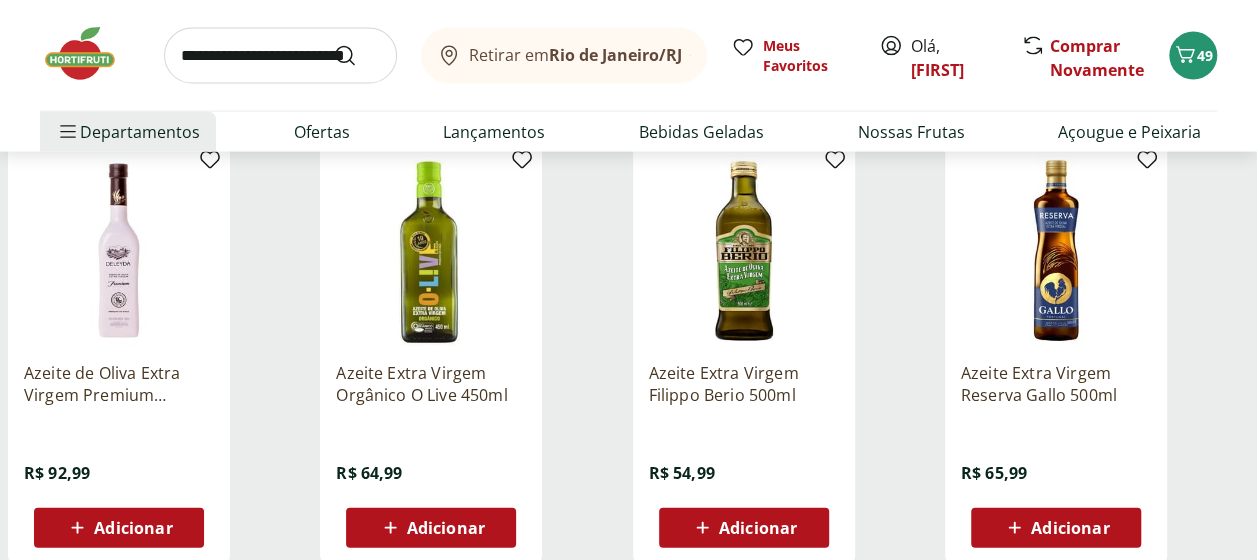 scroll, scrollTop: 1993, scrollLeft: 0, axis: vertical 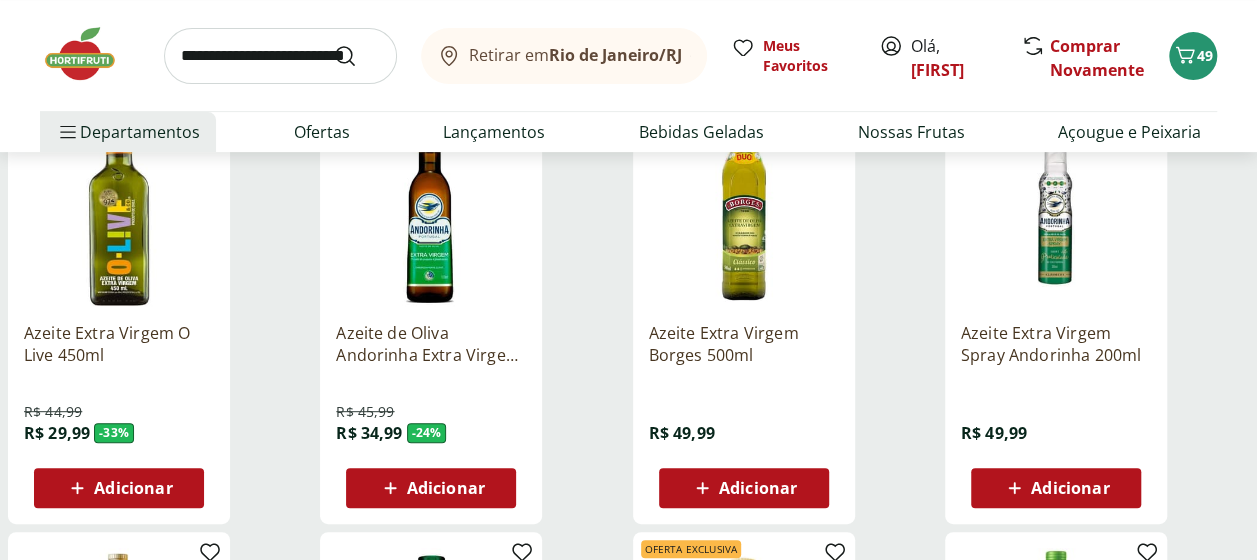click on "Adicionar" at bounding box center (133, 488) 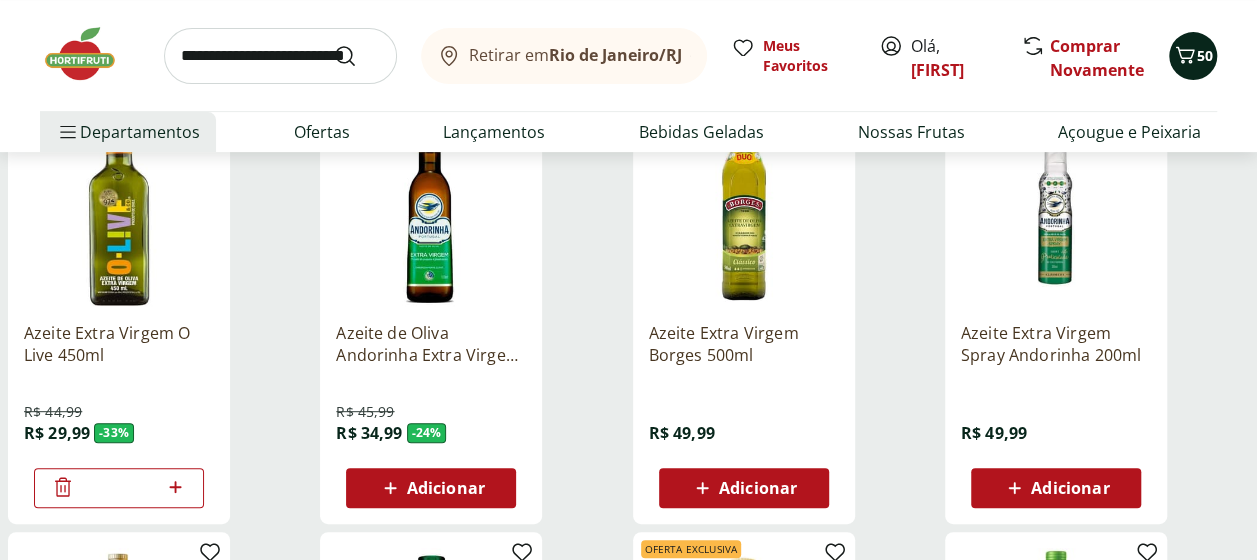click at bounding box center (1185, 56) 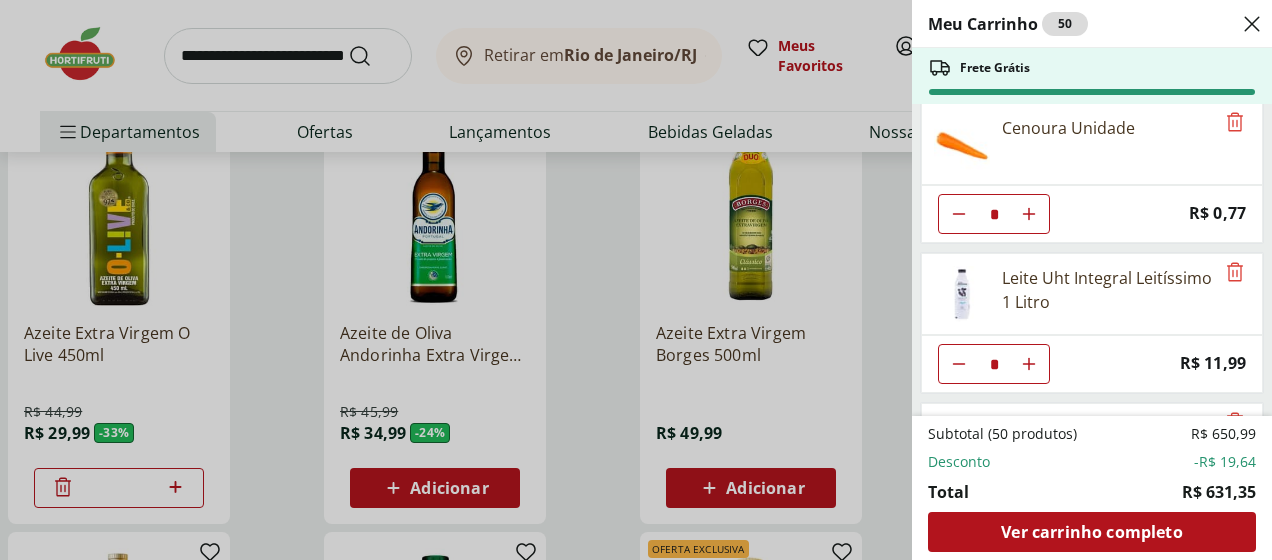 scroll, scrollTop: 1816, scrollLeft: 0, axis: vertical 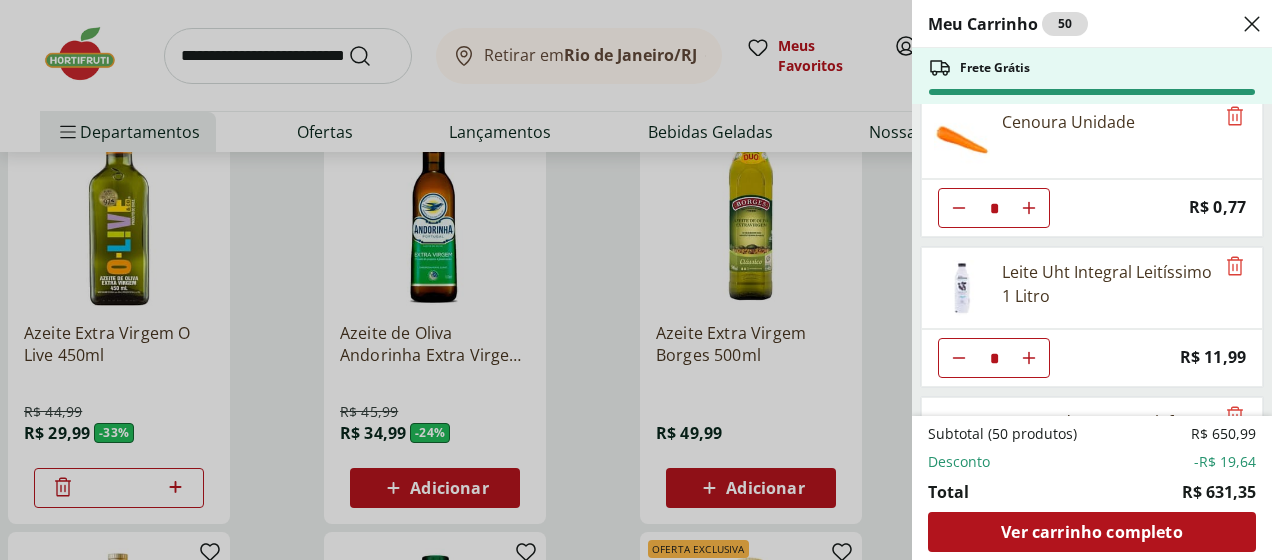 click 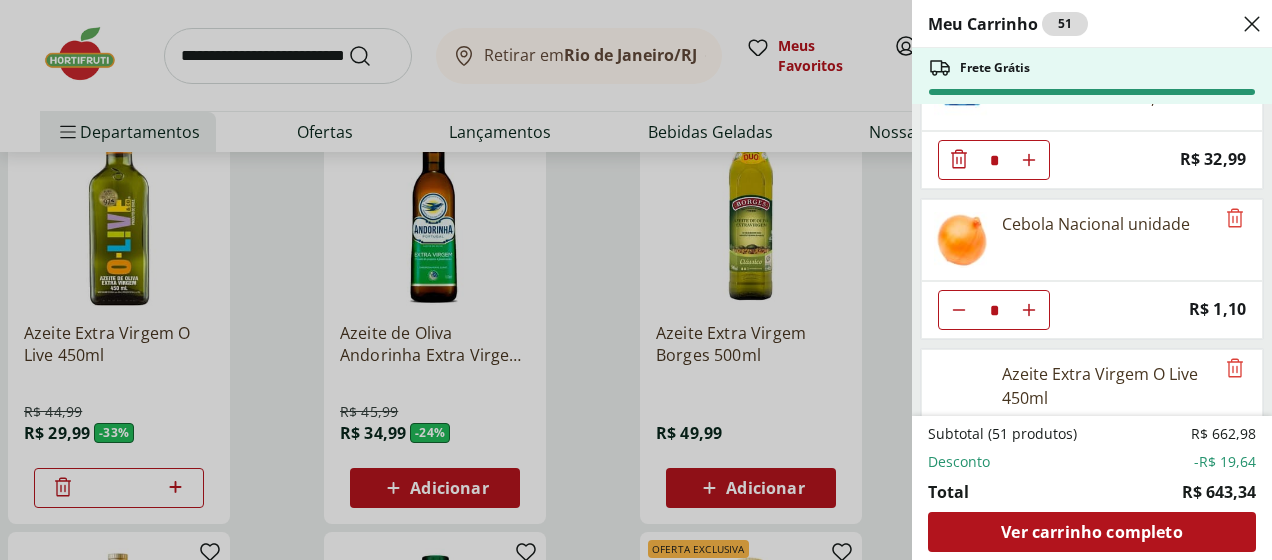 scroll, scrollTop: 3100, scrollLeft: 0, axis: vertical 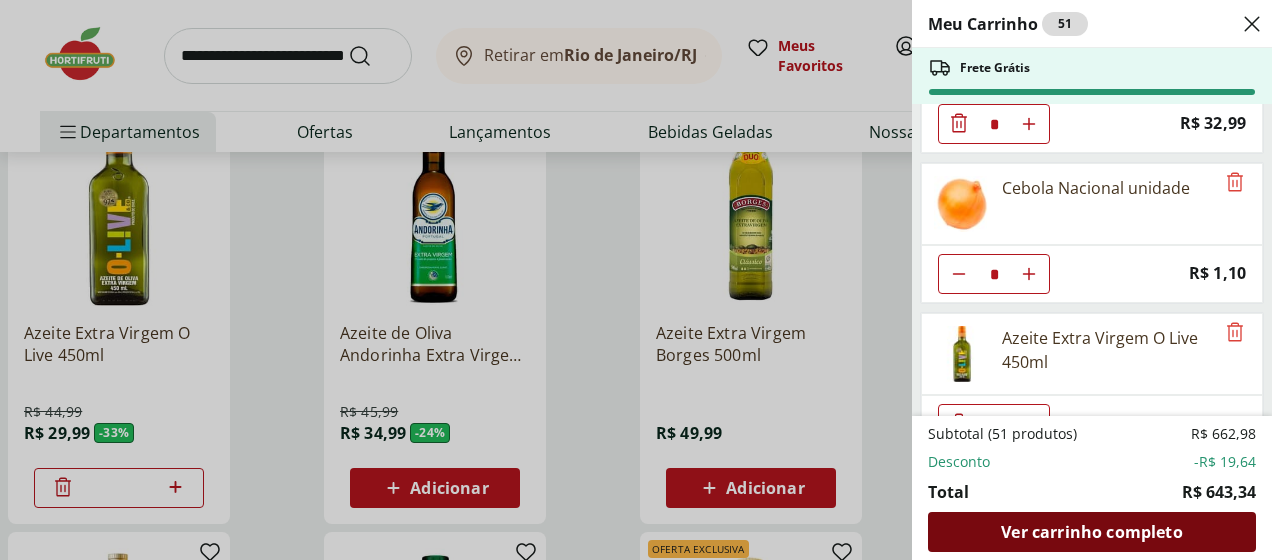 click on "Ver carrinho completo" at bounding box center [1091, 532] 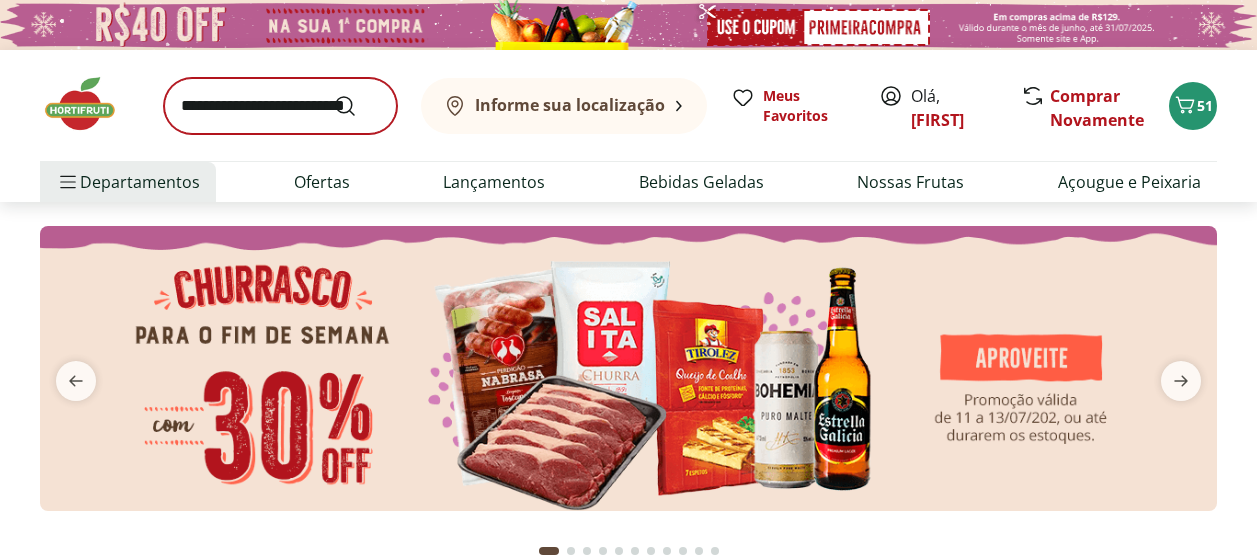 scroll, scrollTop: 0, scrollLeft: 0, axis: both 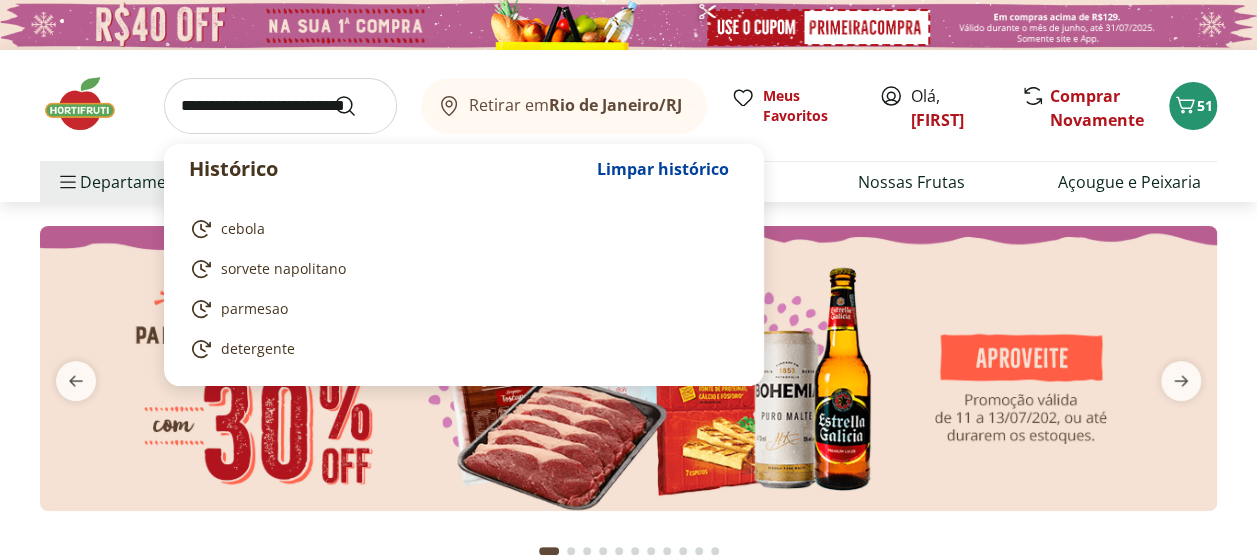 click at bounding box center [280, 106] 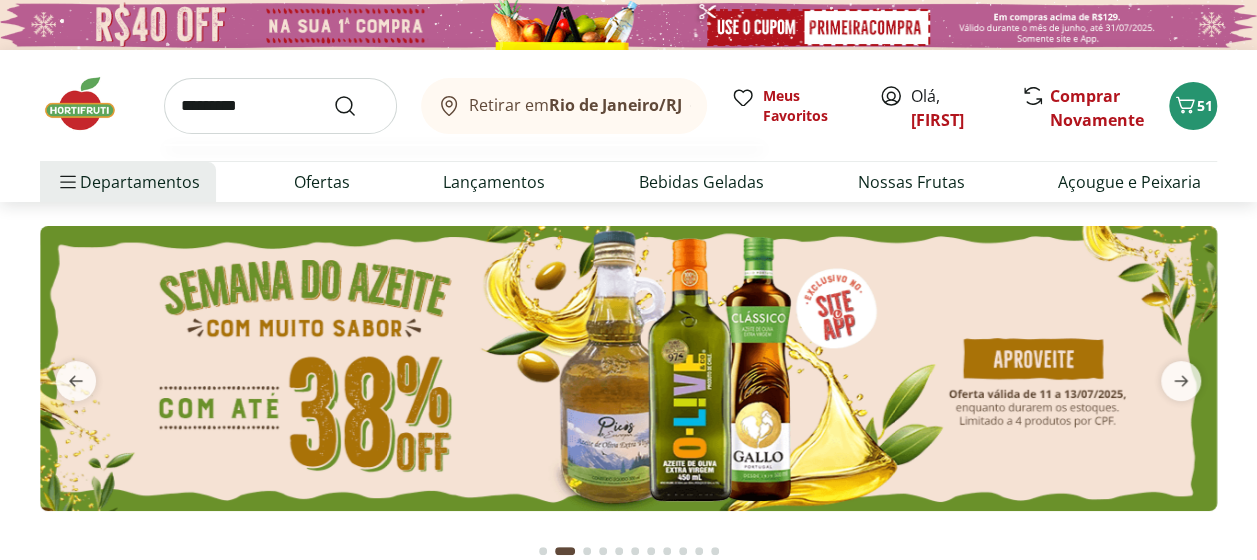 type on "*********" 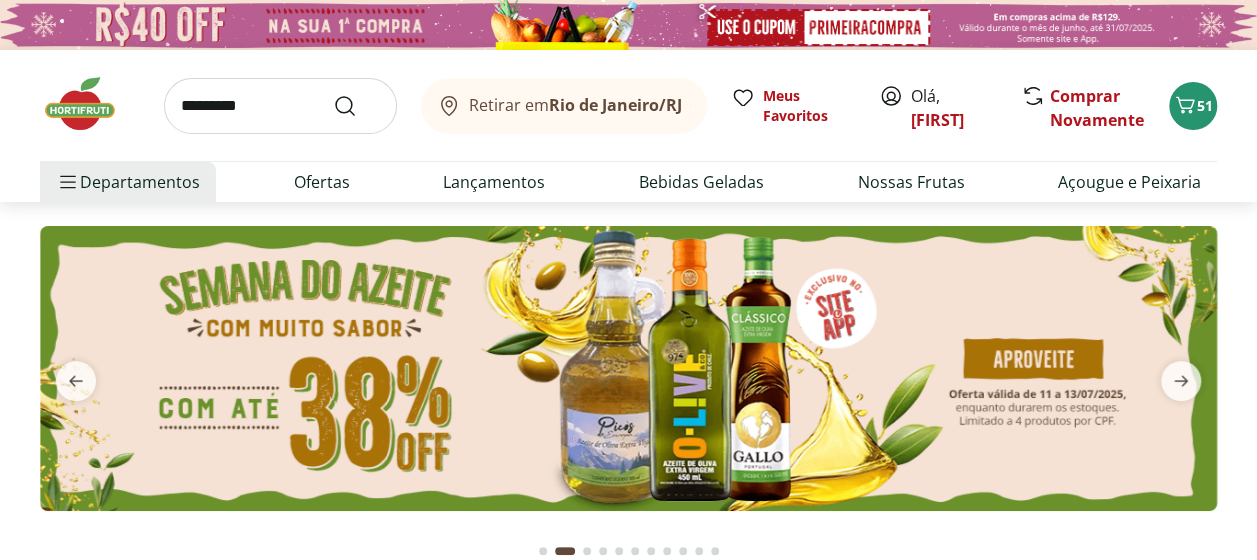 type on "*" 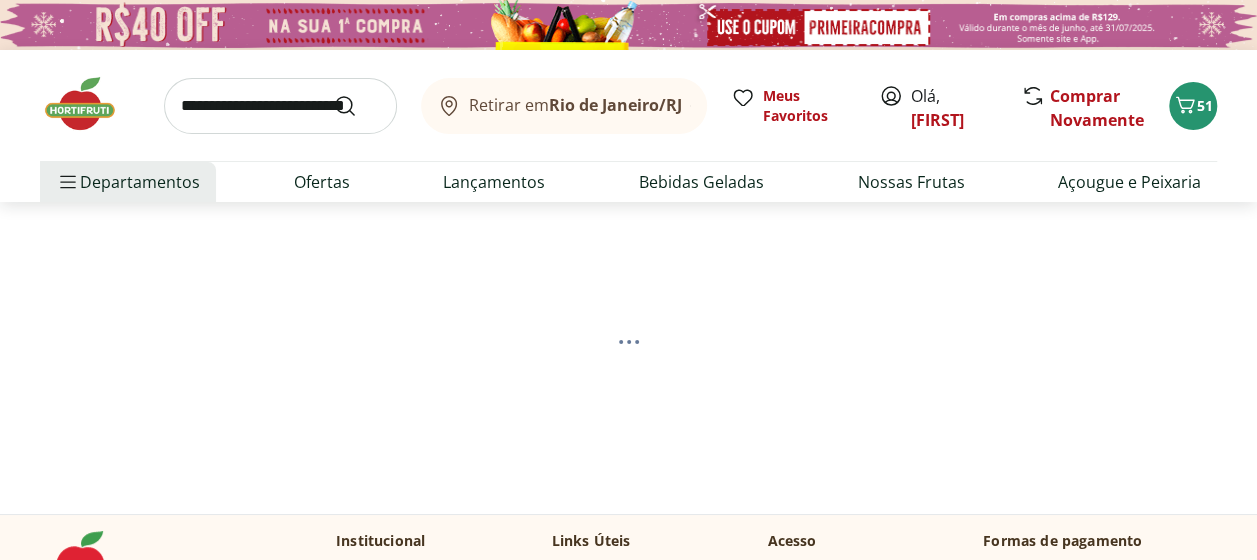 select on "**********" 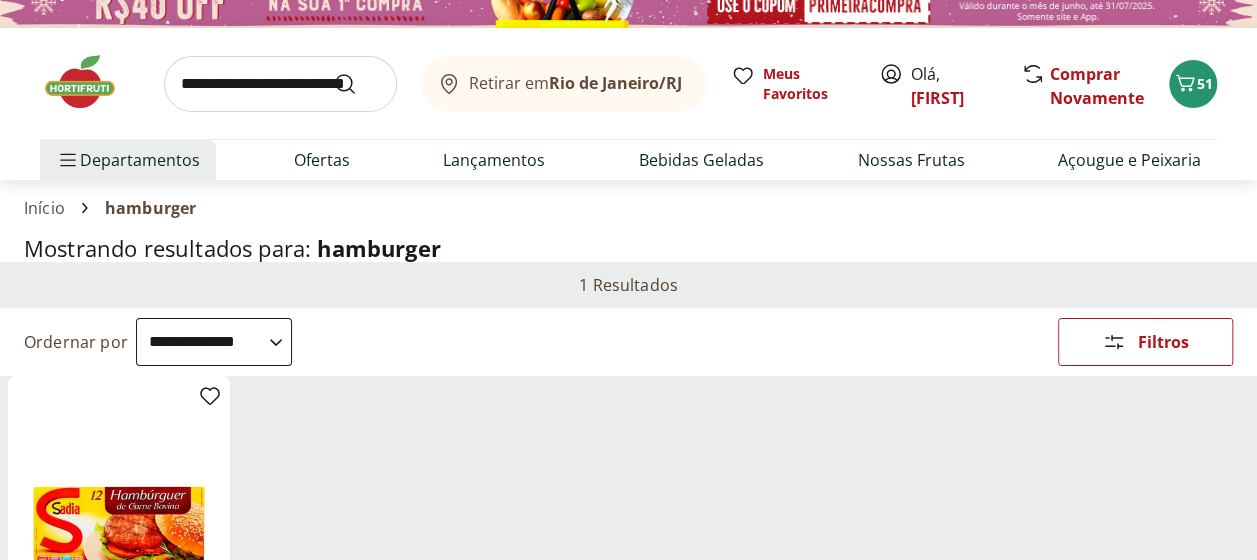 scroll, scrollTop: 0, scrollLeft: 0, axis: both 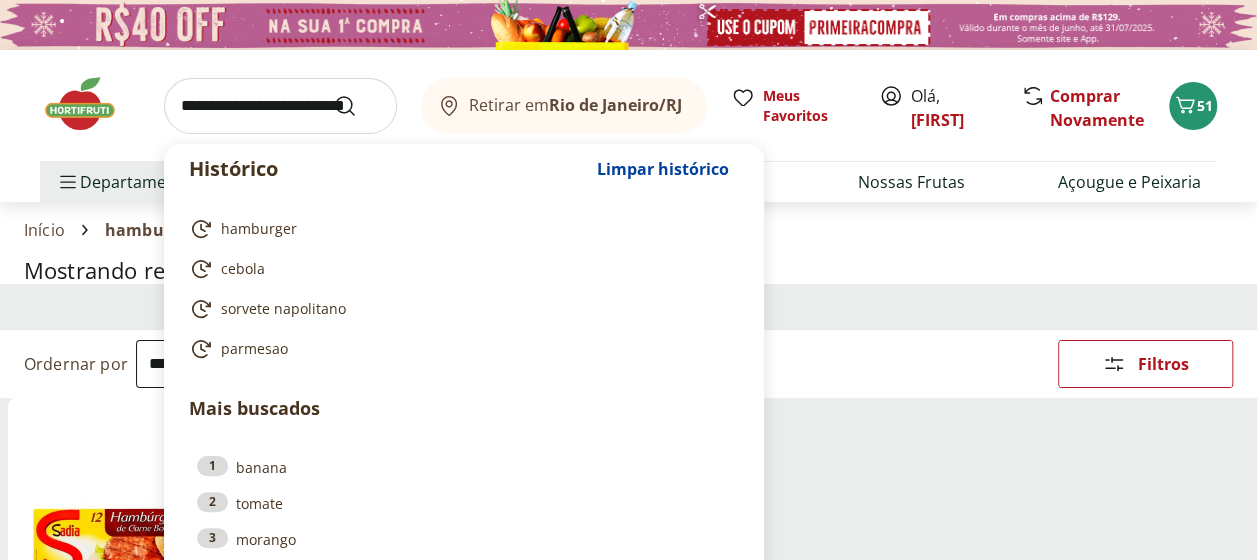 click at bounding box center (280, 106) 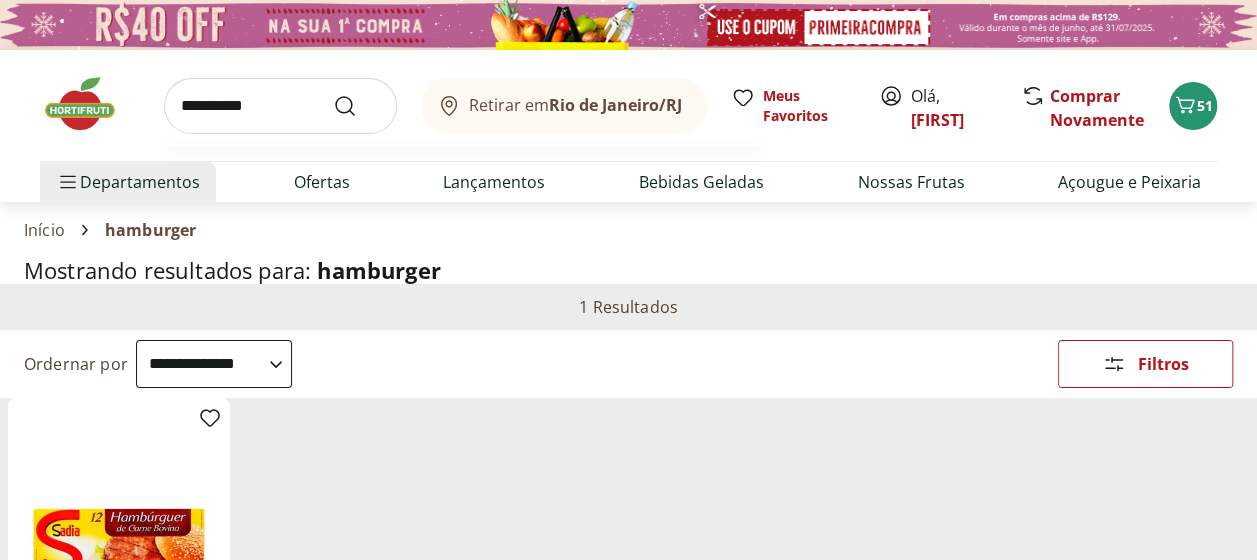type on "**********" 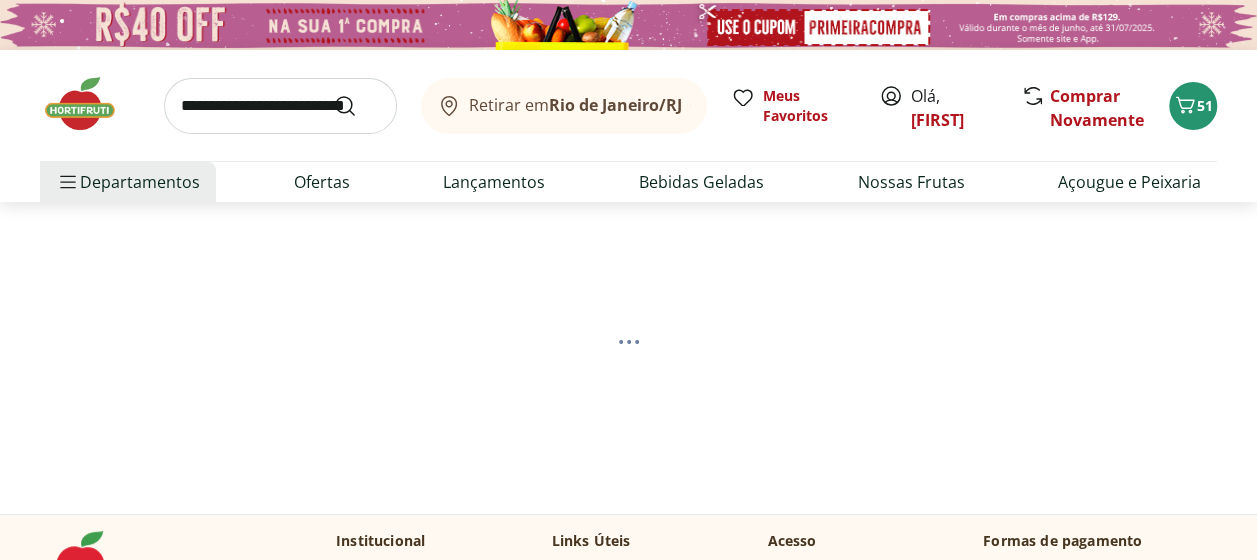 select on "**********" 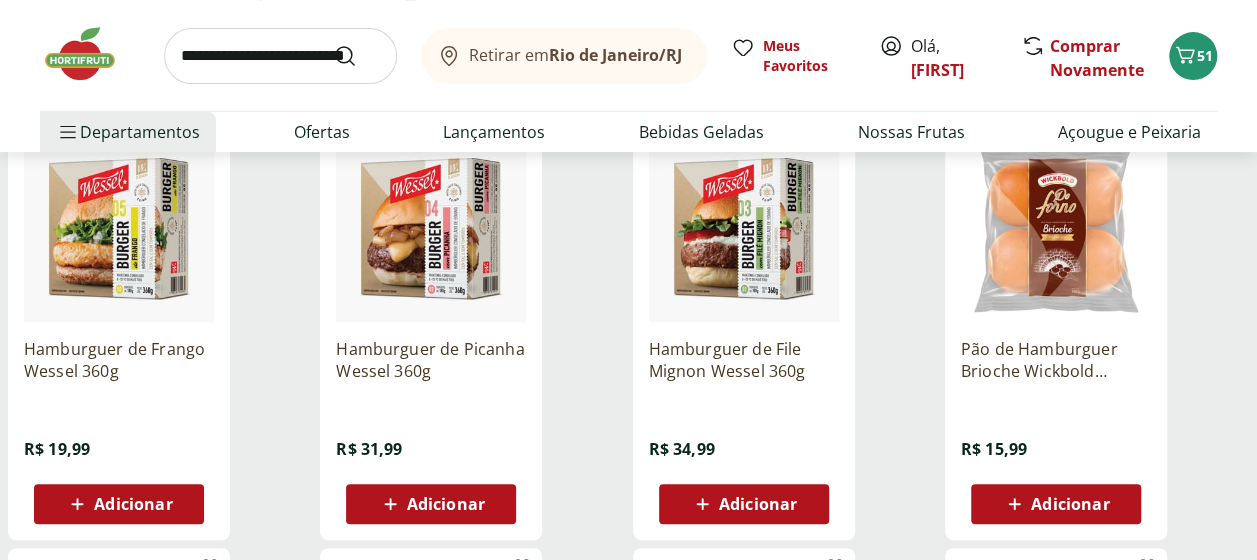 scroll, scrollTop: 281, scrollLeft: 0, axis: vertical 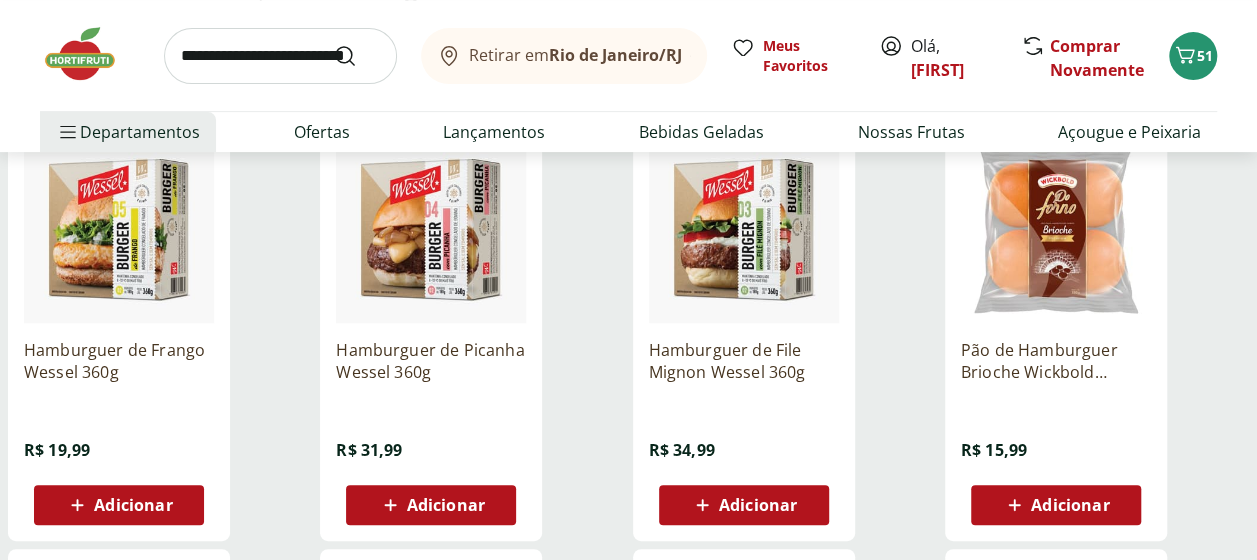 click on "Adicionar" at bounding box center [446, 505] 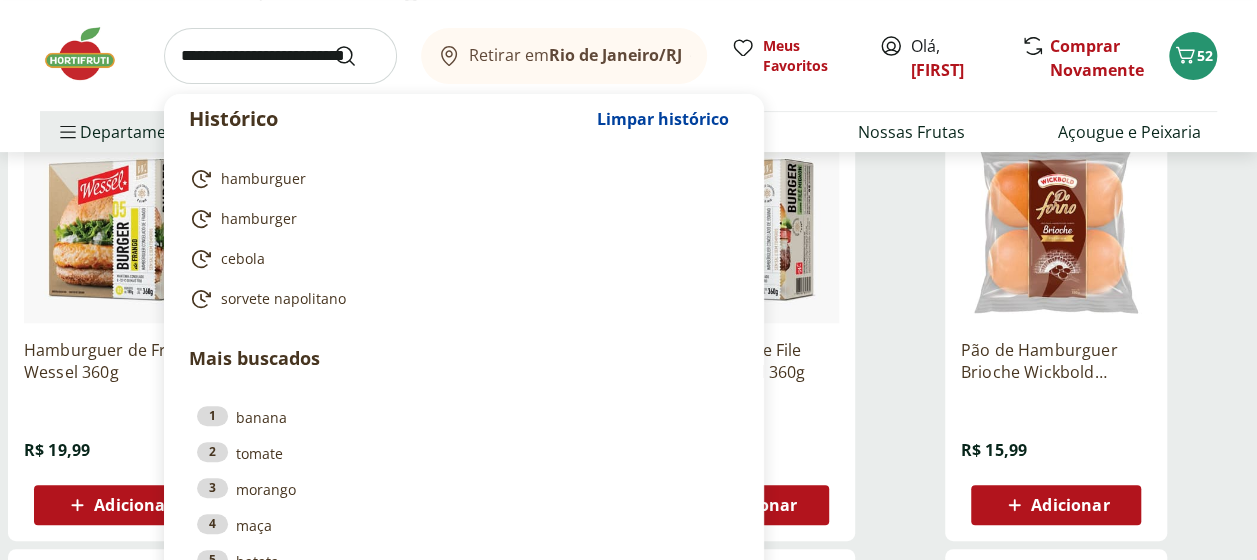 click at bounding box center (280, 56) 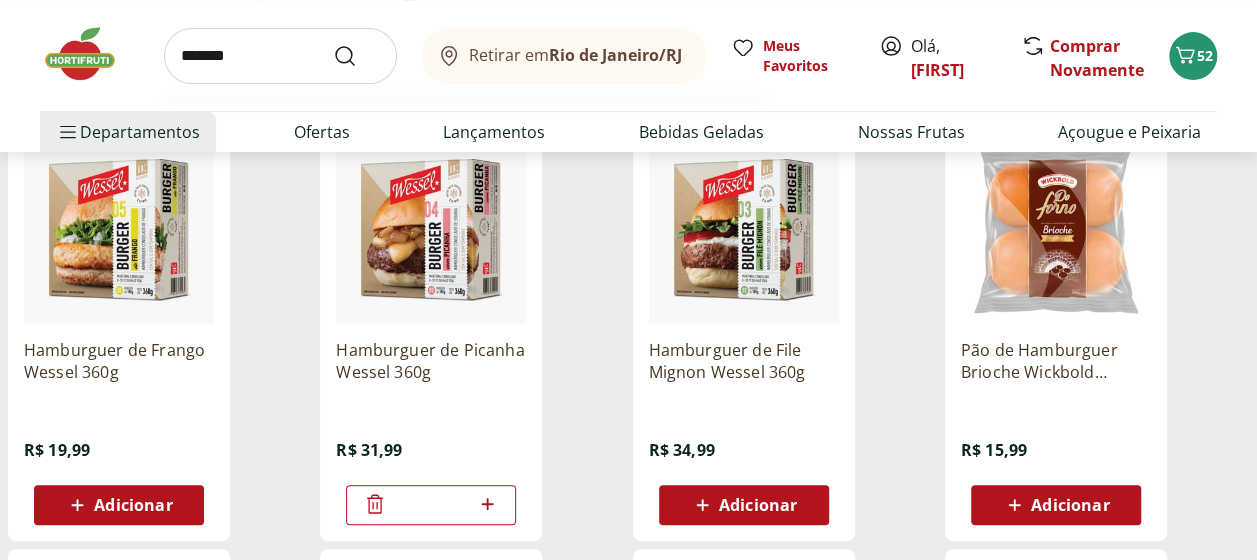 type on "*******" 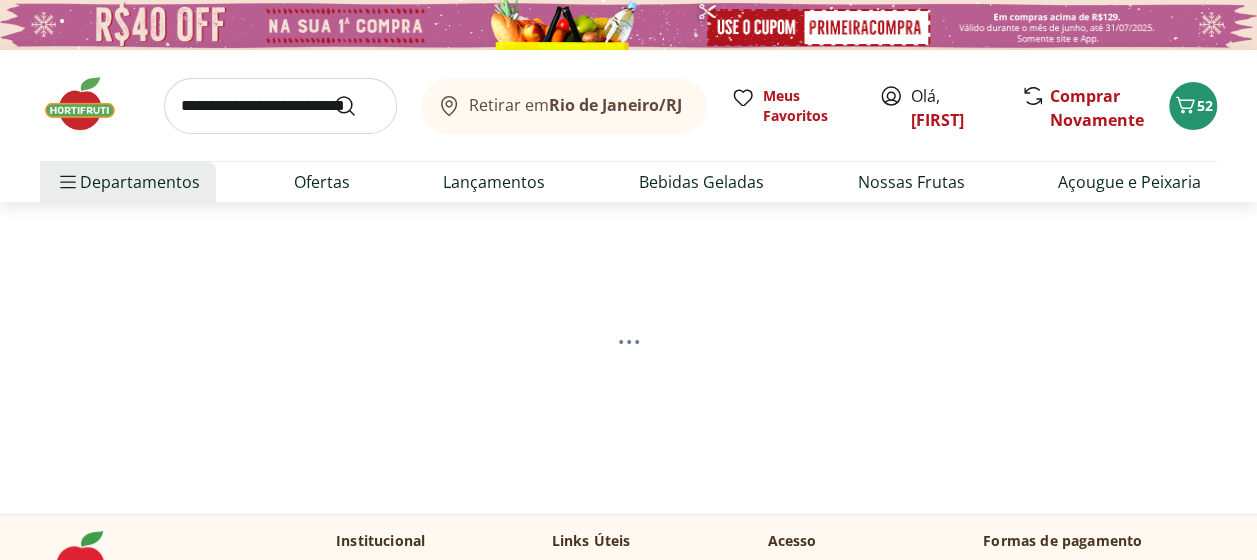 select on "**********" 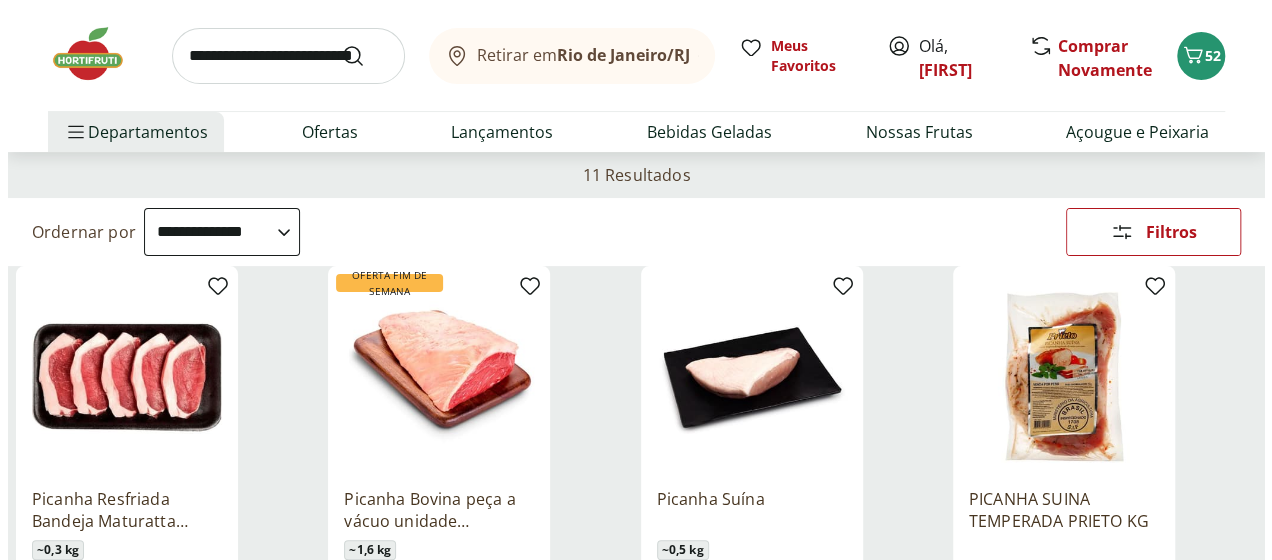 scroll, scrollTop: 131, scrollLeft: 0, axis: vertical 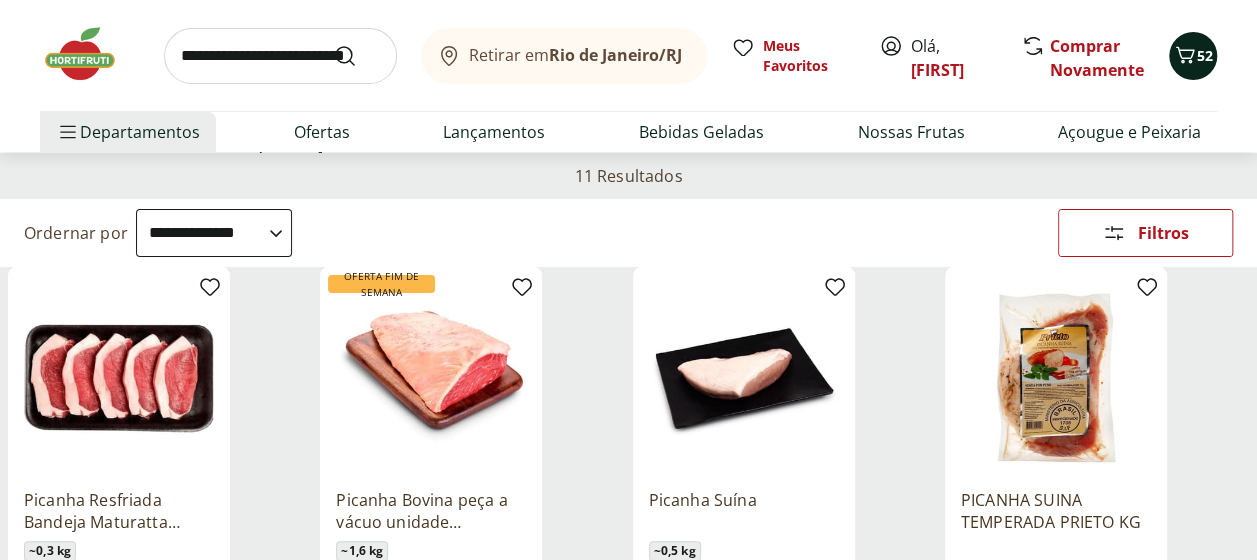 click on "52" at bounding box center (1205, 55) 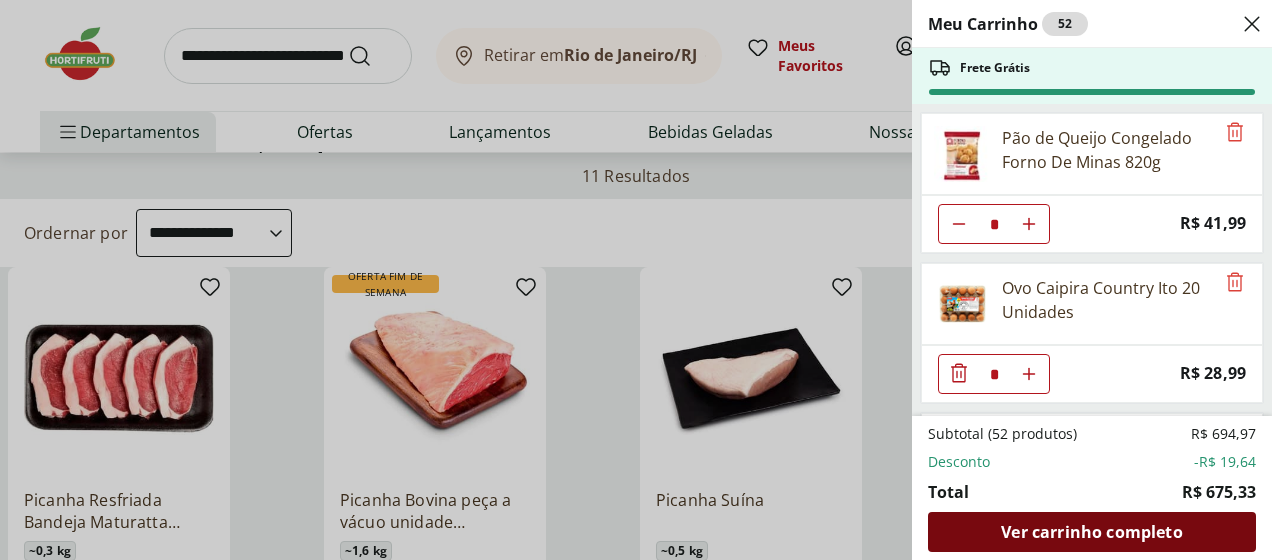 click on "Ver carrinho completo" at bounding box center [1091, 532] 